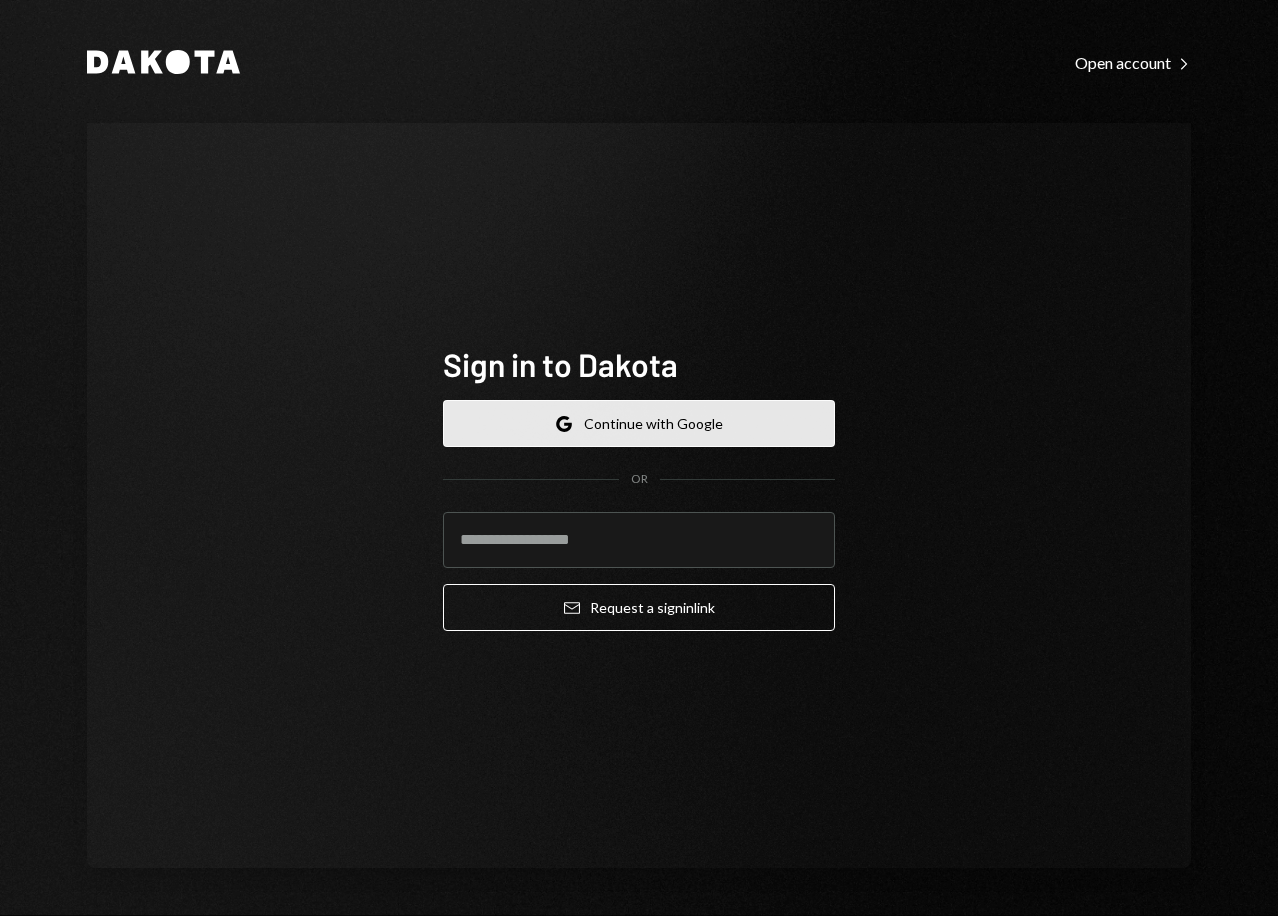 scroll, scrollTop: 0, scrollLeft: 0, axis: both 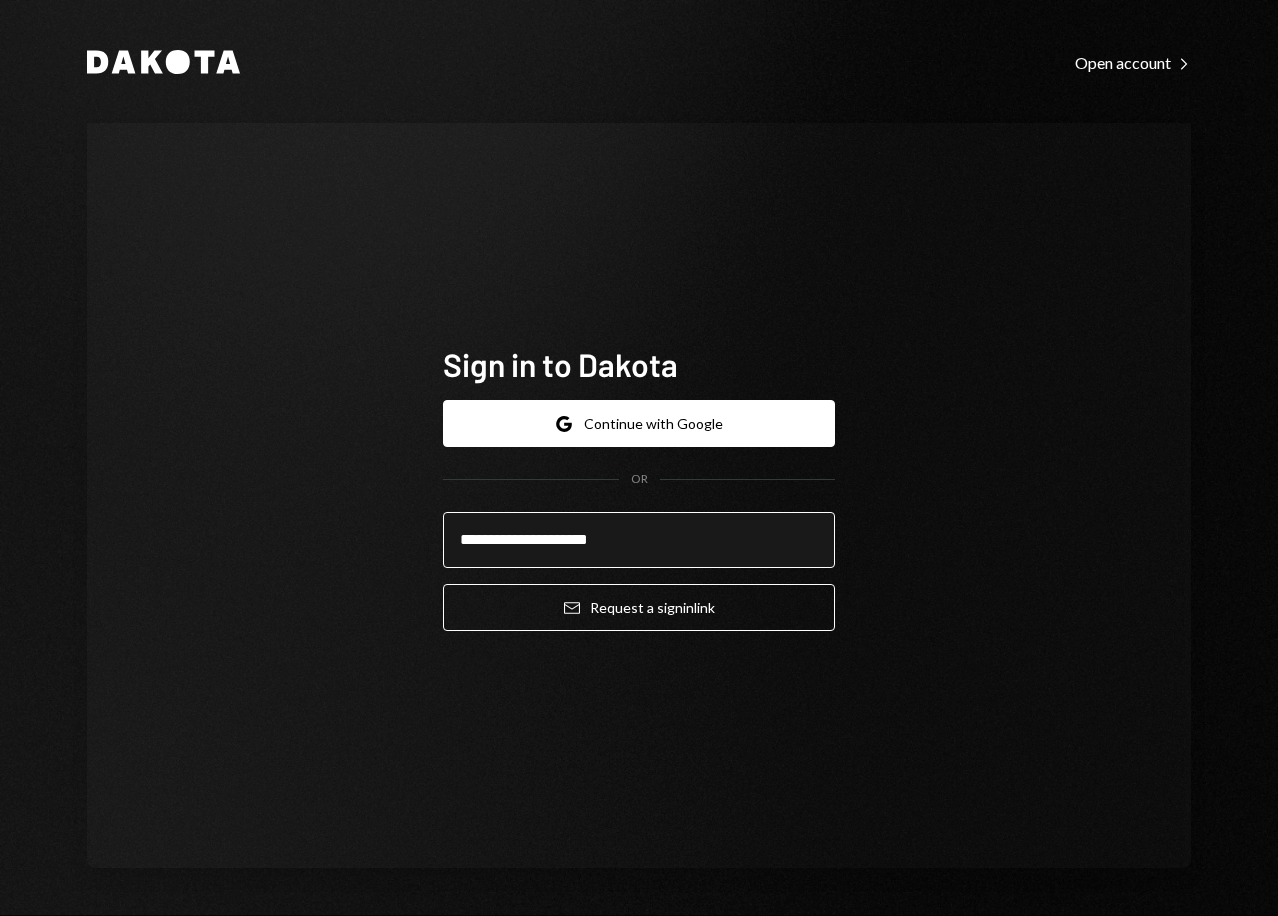 type on "**********" 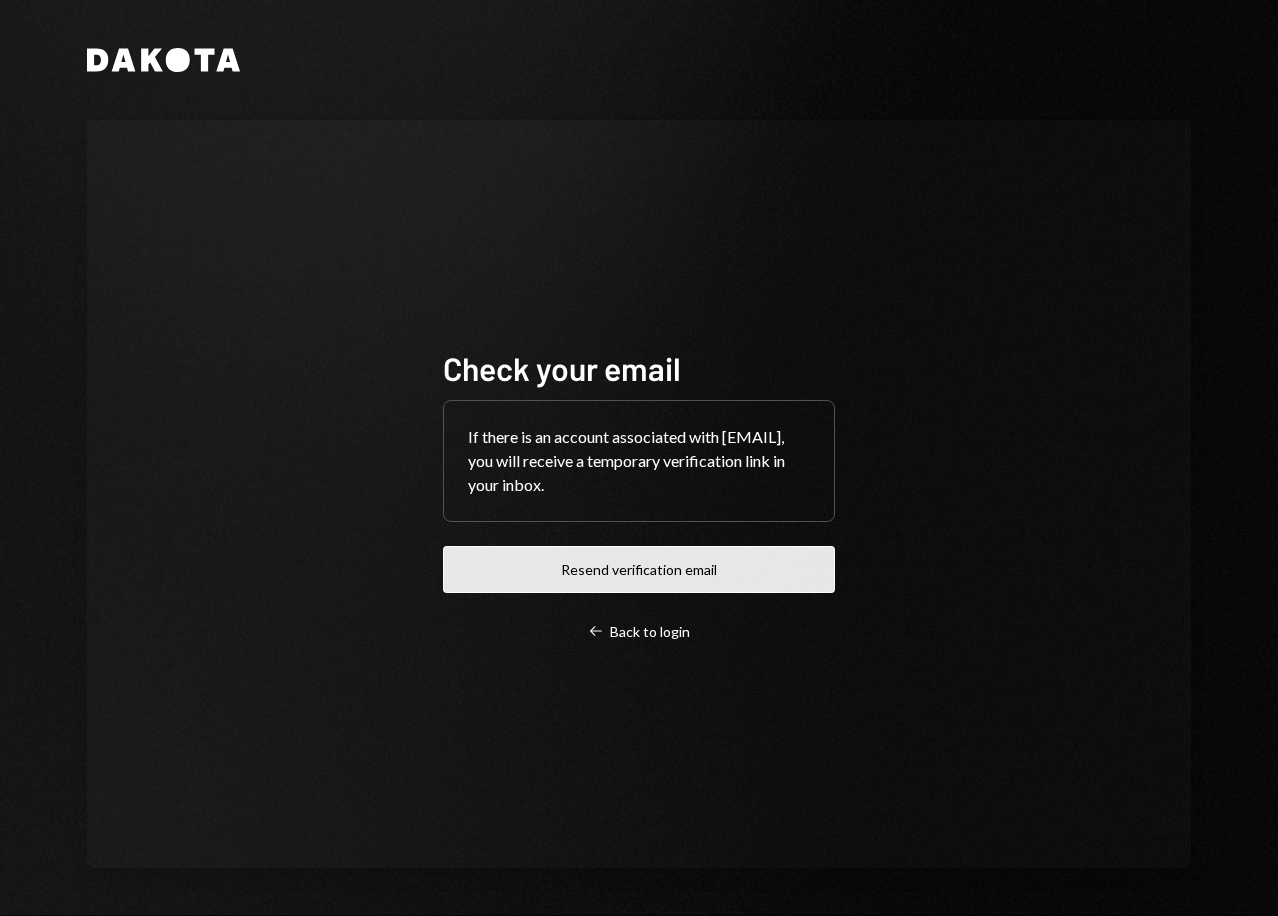 scroll, scrollTop: 0, scrollLeft: 0, axis: both 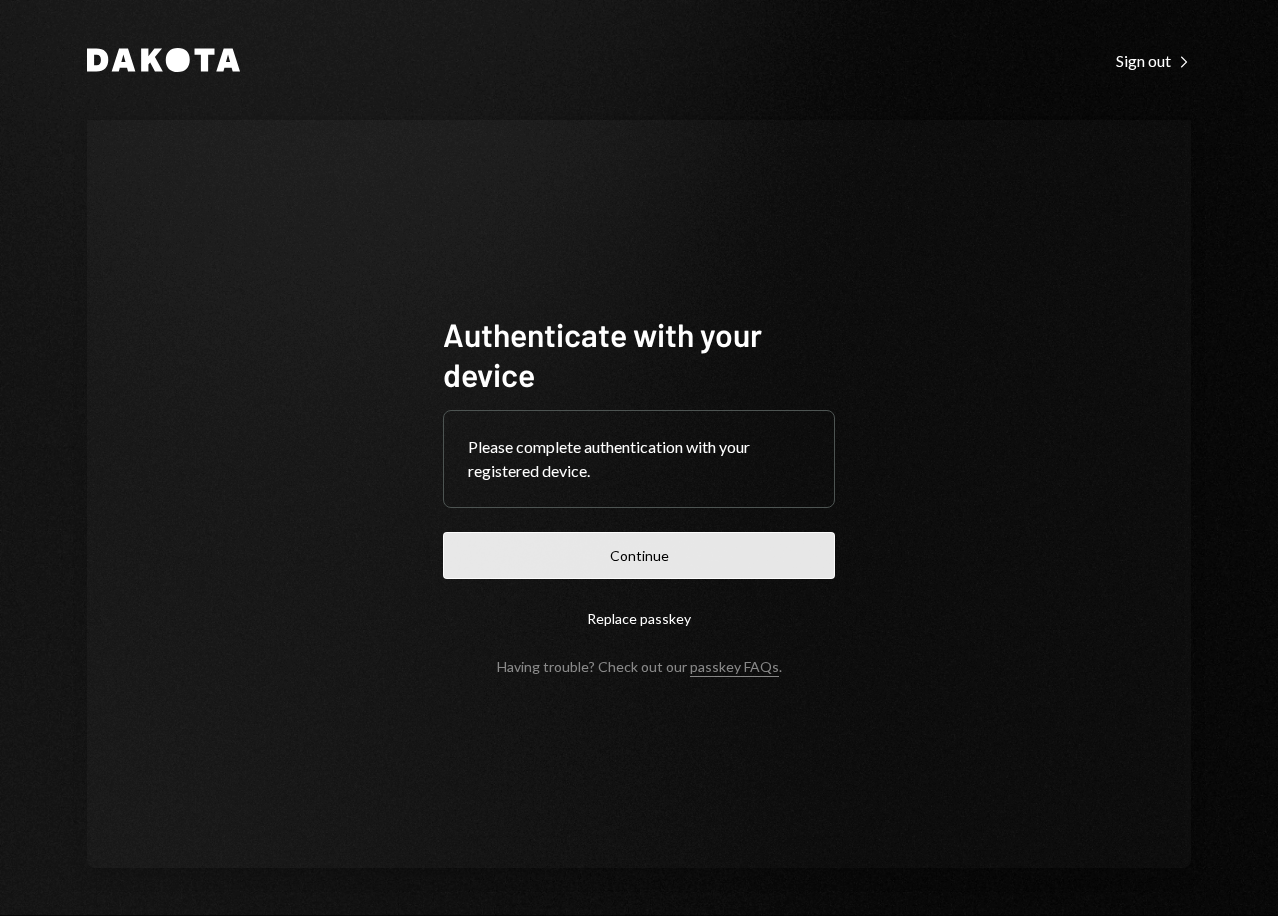 click on "Continue" at bounding box center (639, 555) 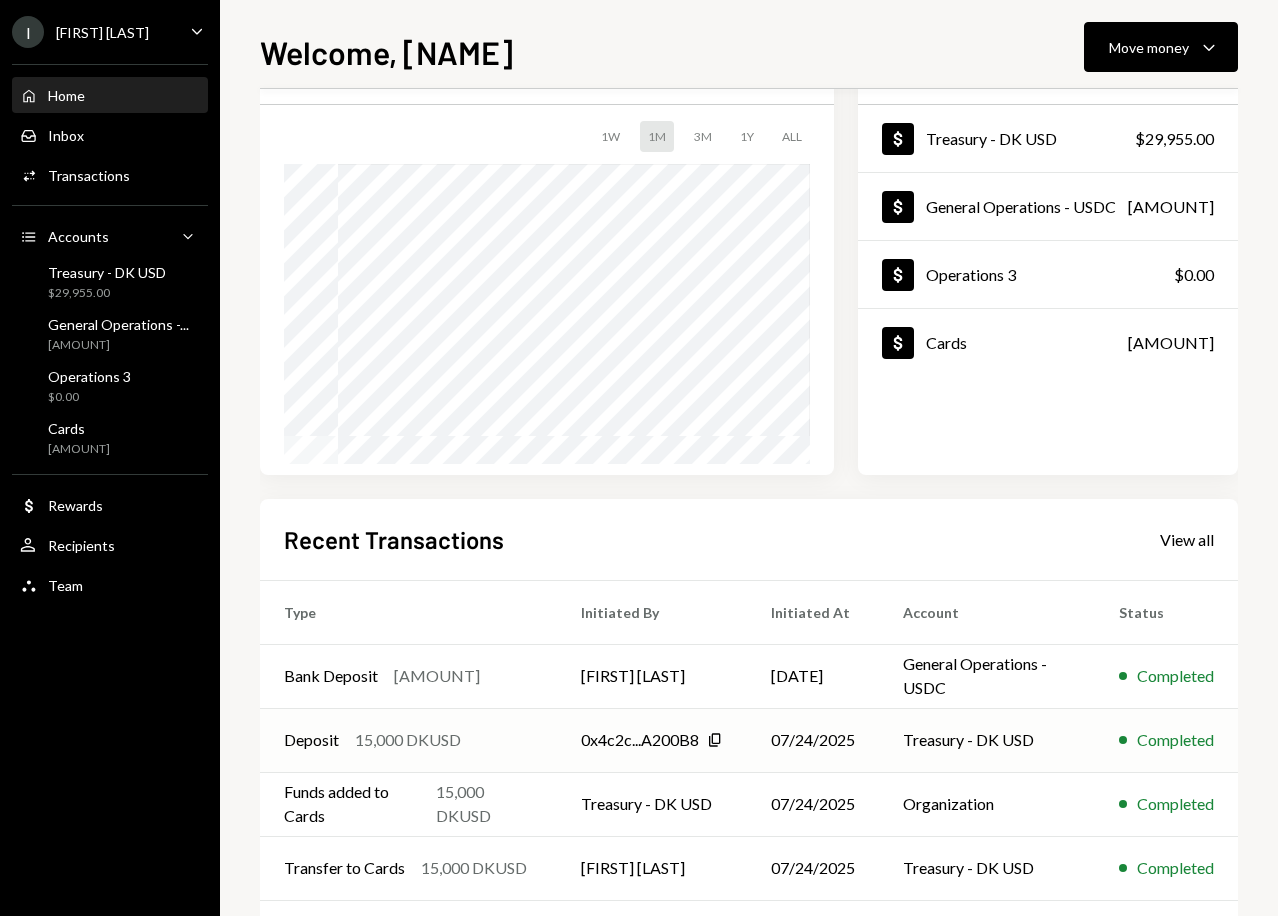 scroll, scrollTop: 0, scrollLeft: 0, axis: both 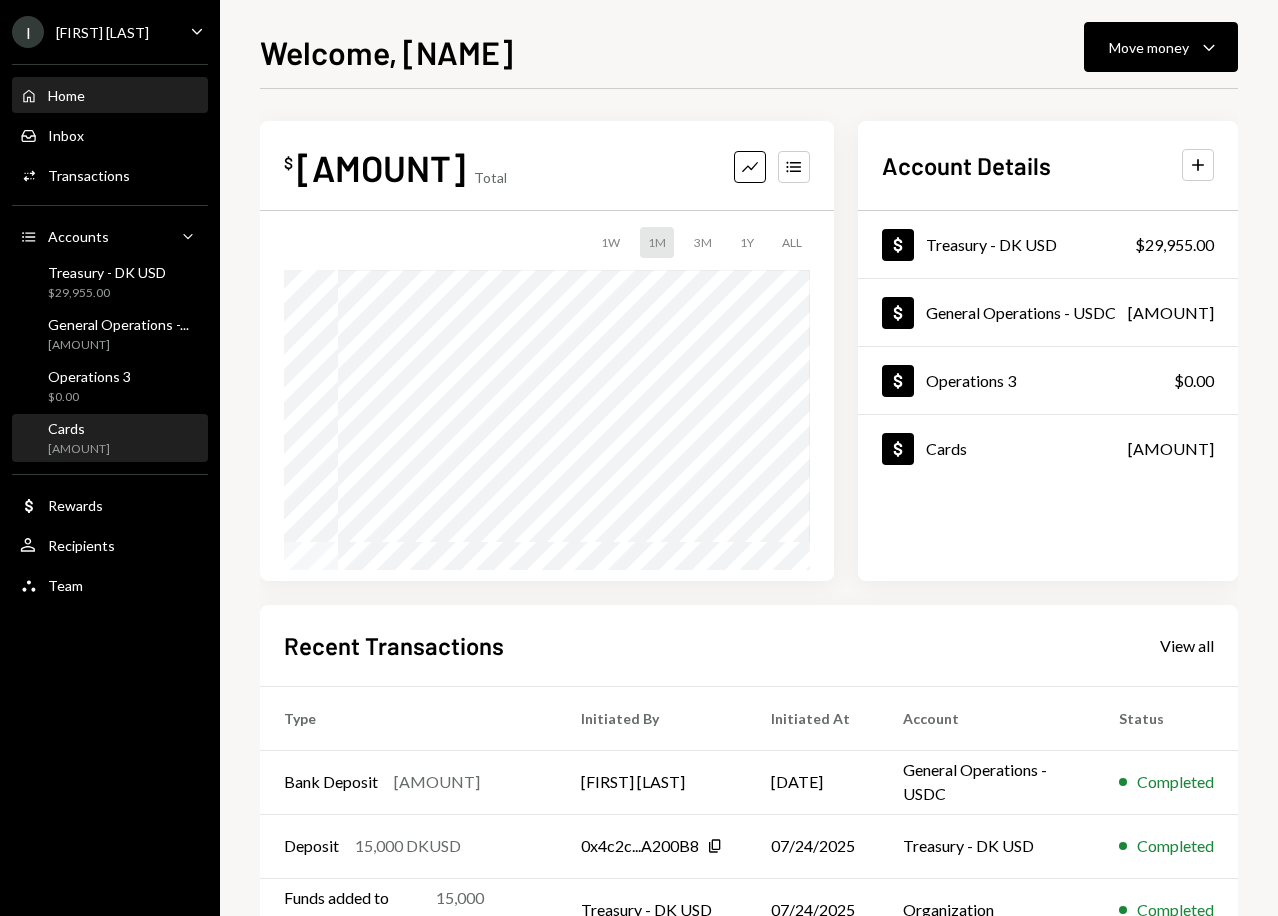 click on "Cards [AMOUNT]" at bounding box center (110, 439) 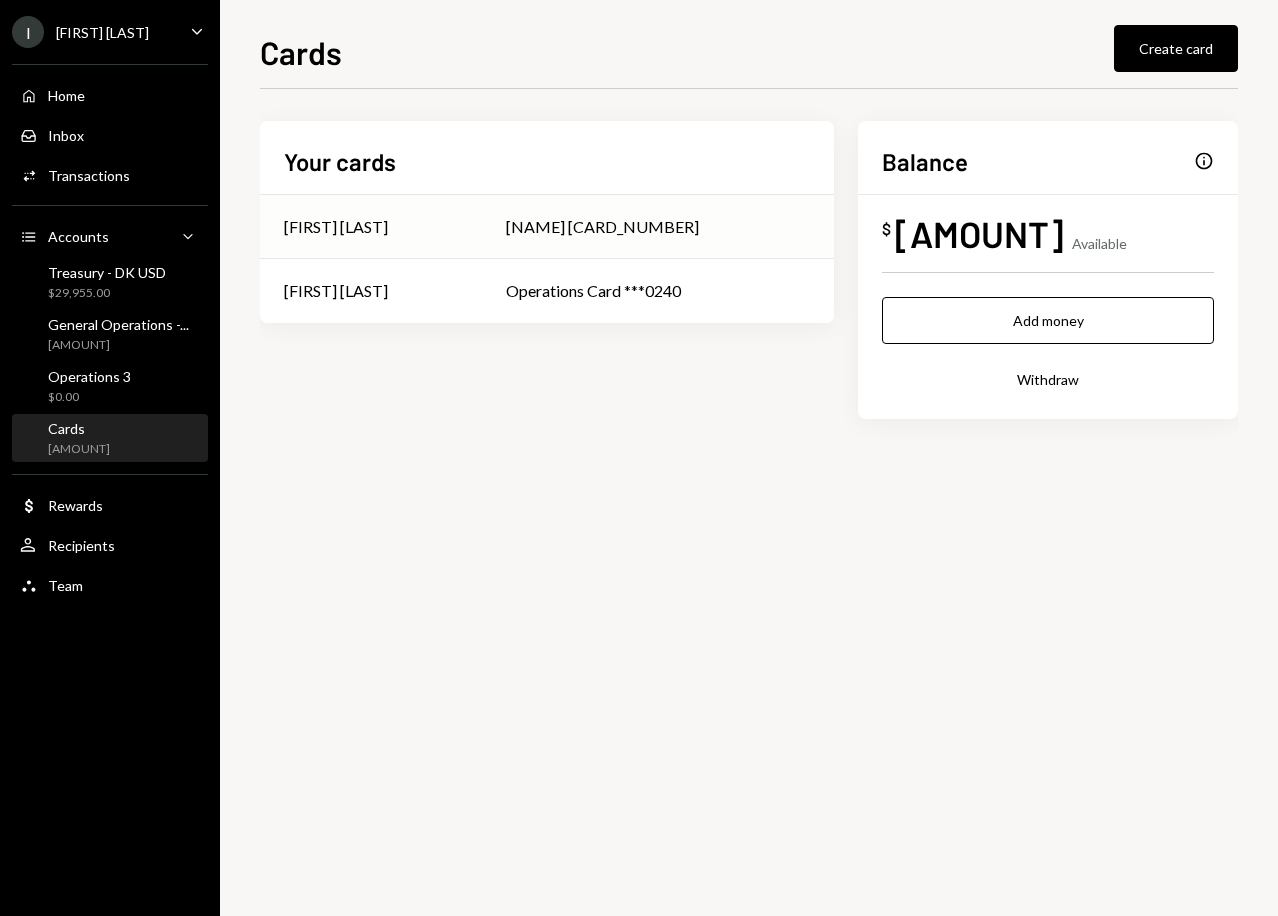 click on "[FIRST] [LAST]" at bounding box center [371, 227] 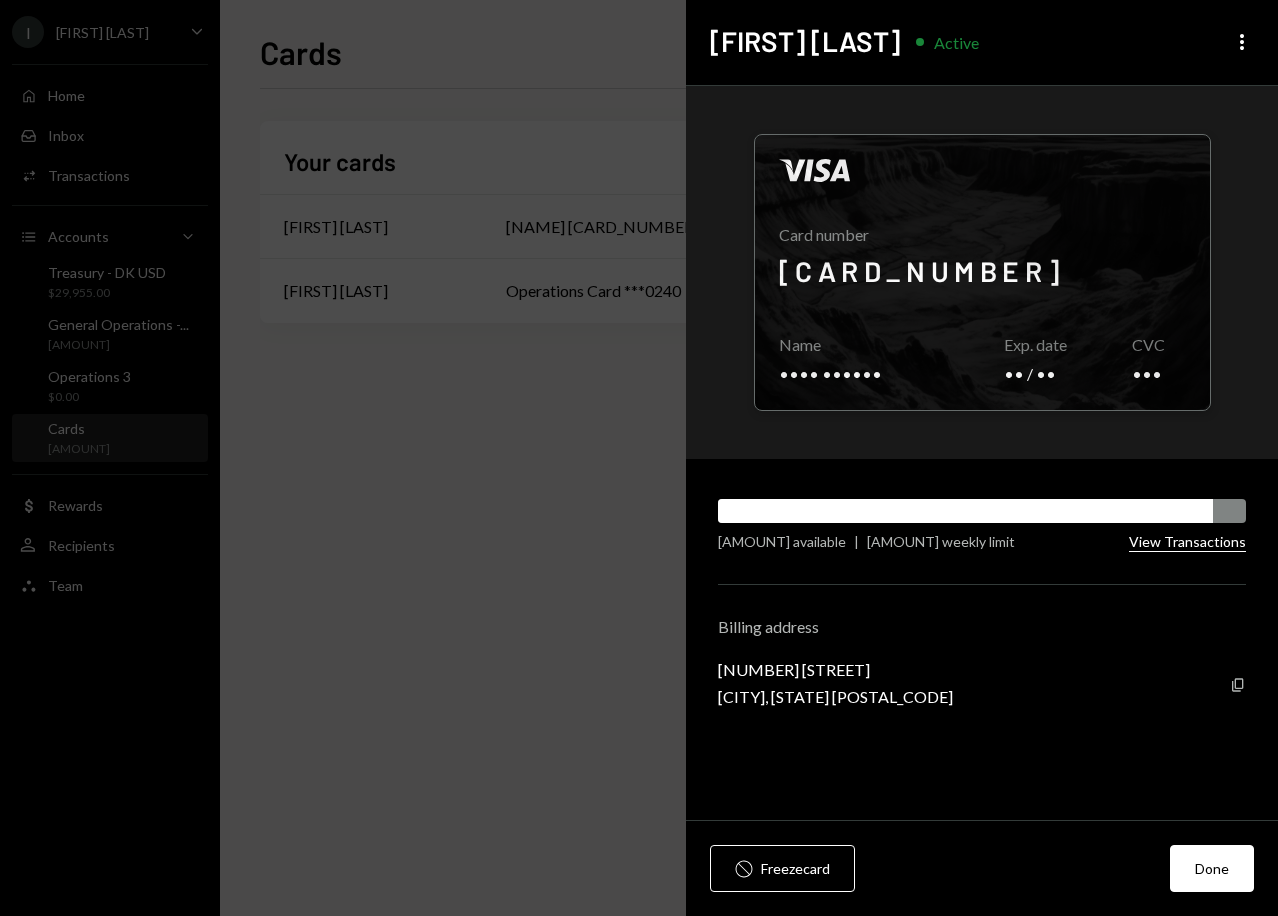 click on "View Transactions" at bounding box center [1187, 542] 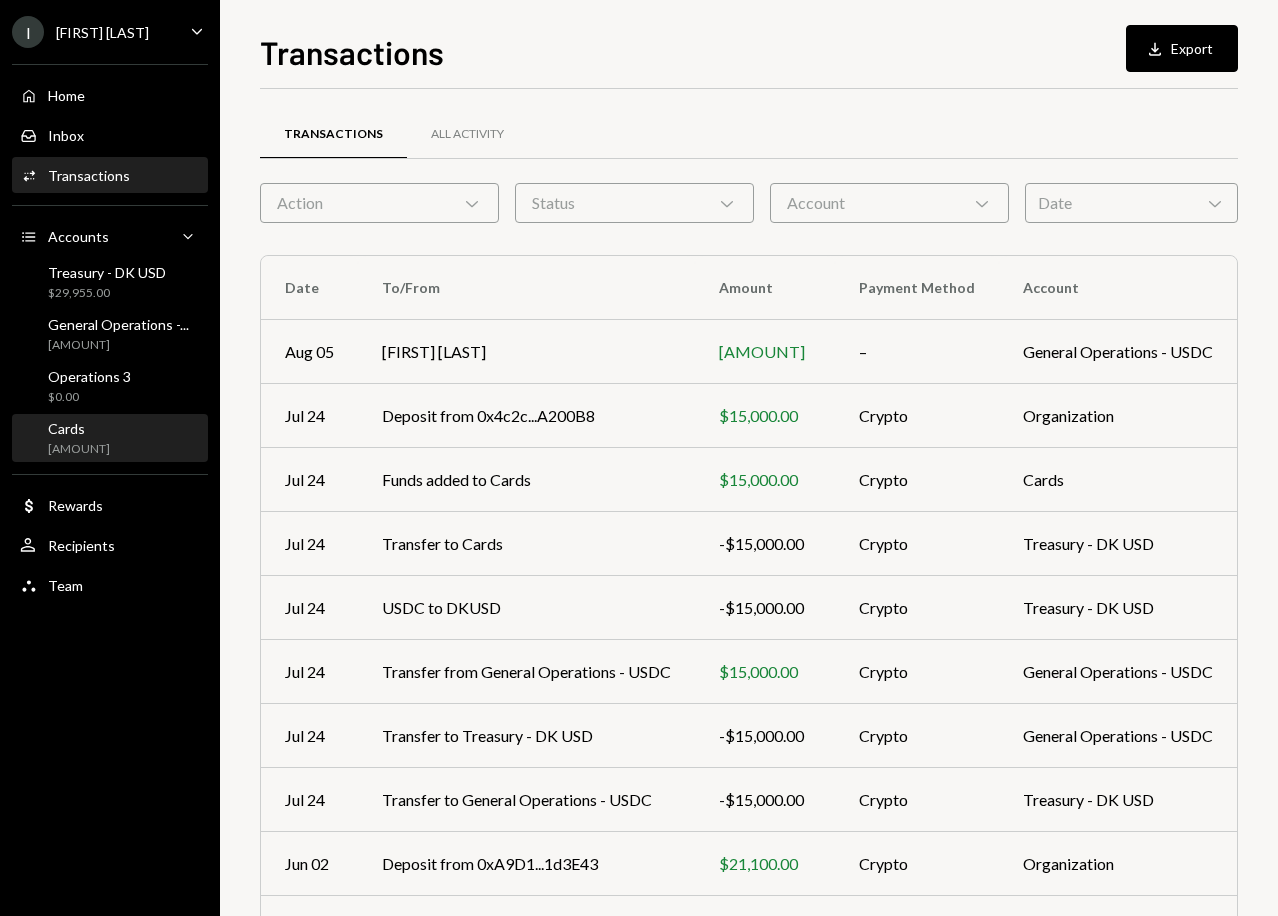 click on "Cards [AMOUNT]" at bounding box center (110, 439) 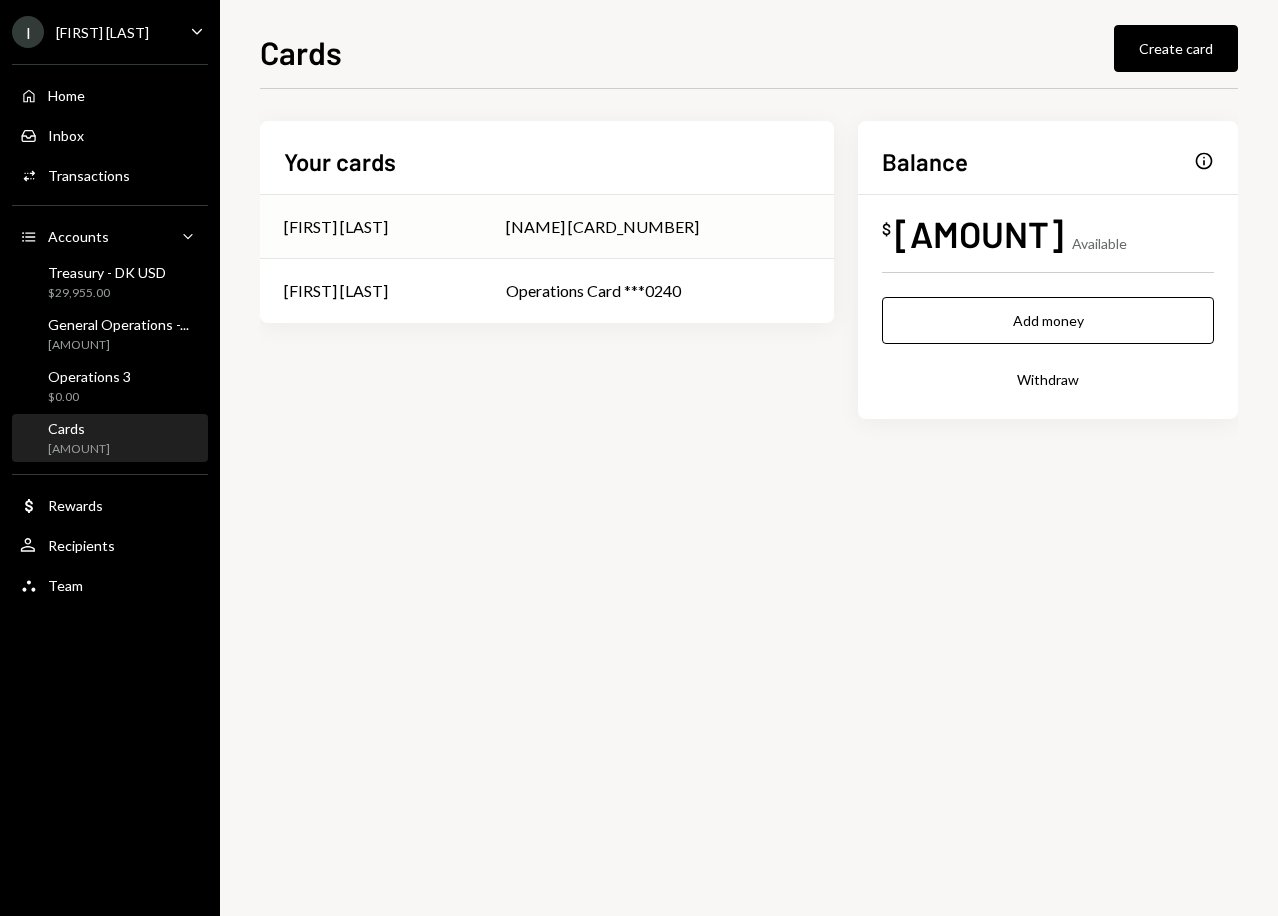 click on "[NAME] [CARD_NUMBER]" at bounding box center (658, 227) 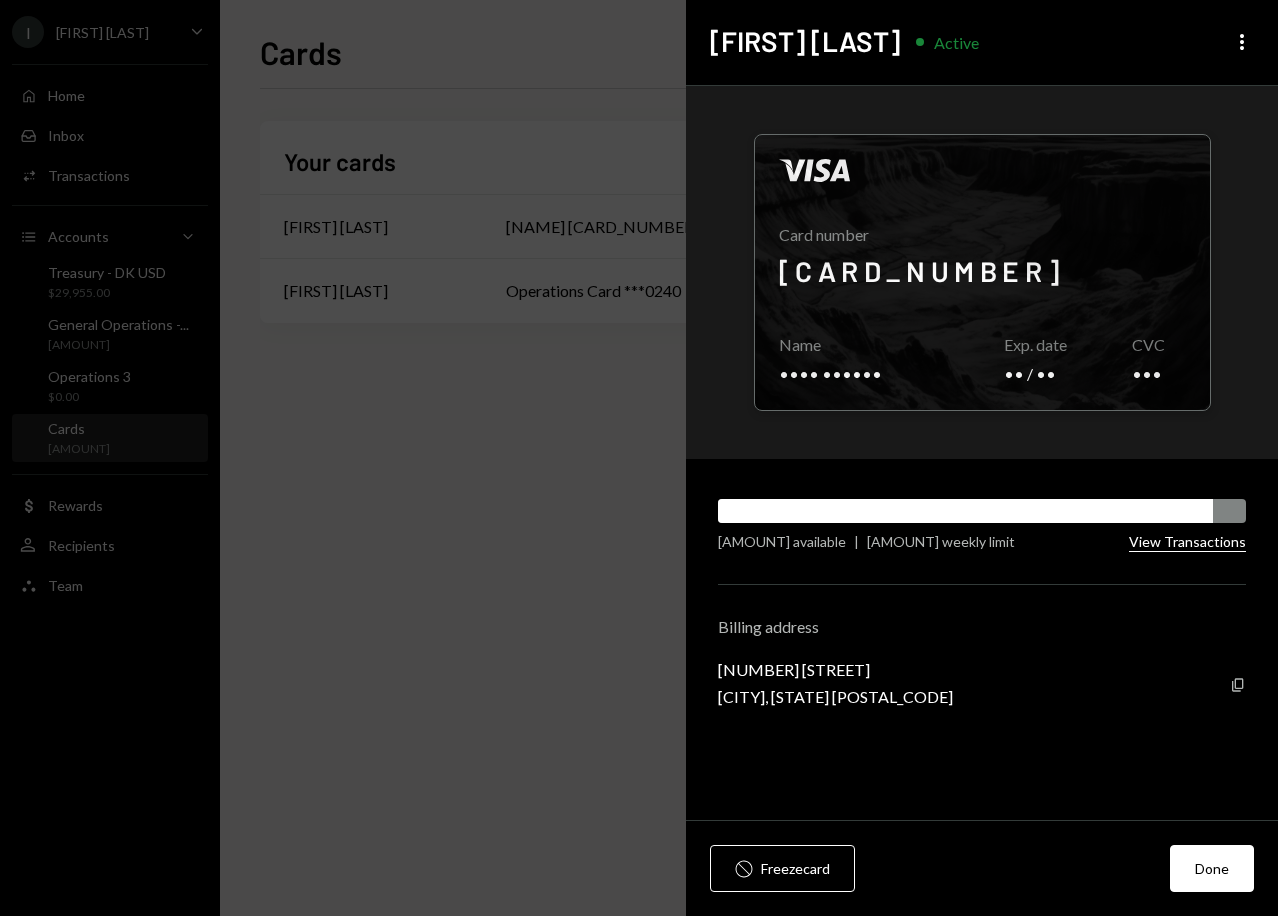 click on "View Transactions" at bounding box center [1187, 542] 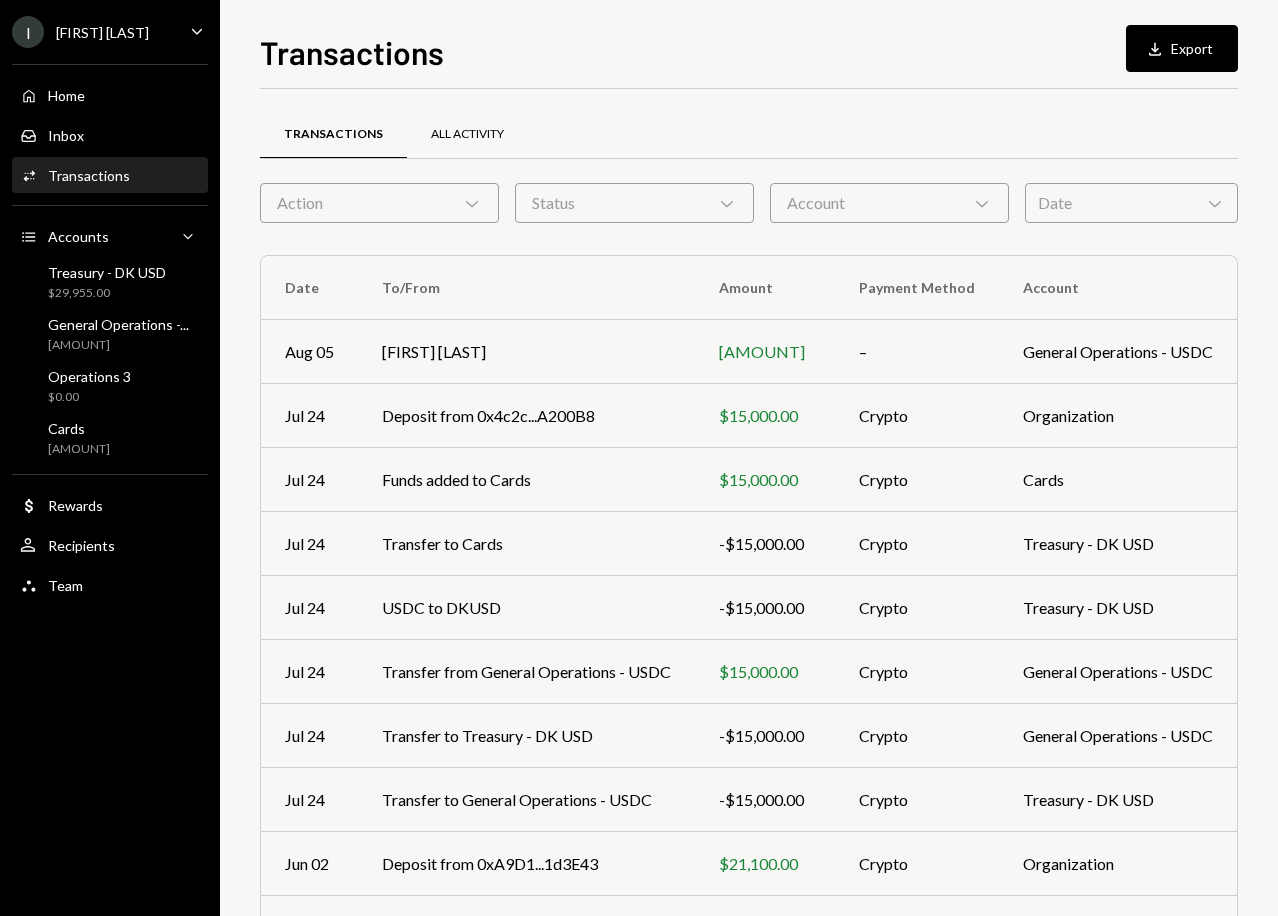 click on "All Activity" at bounding box center [467, 134] 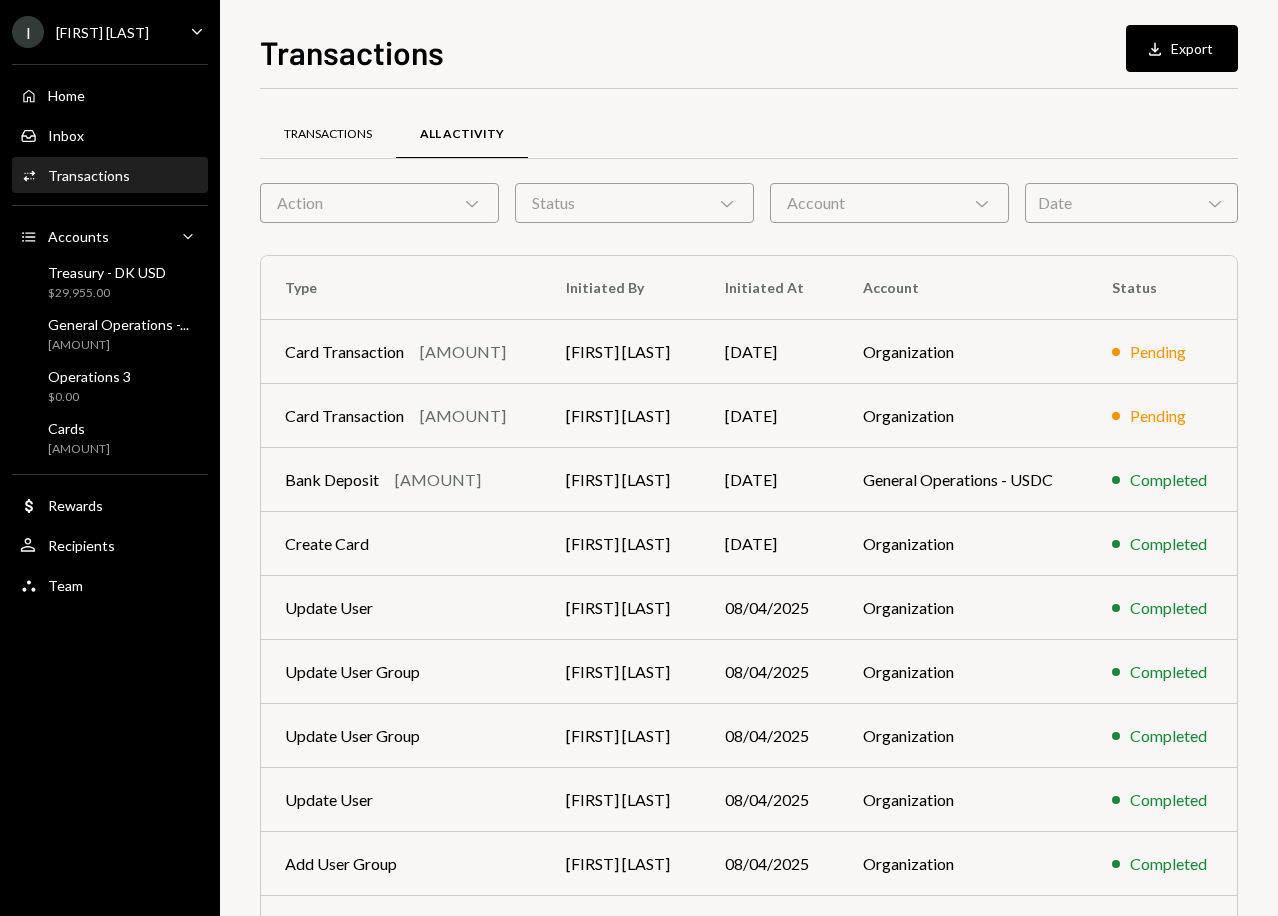 click on "Transactions" at bounding box center [328, 135] 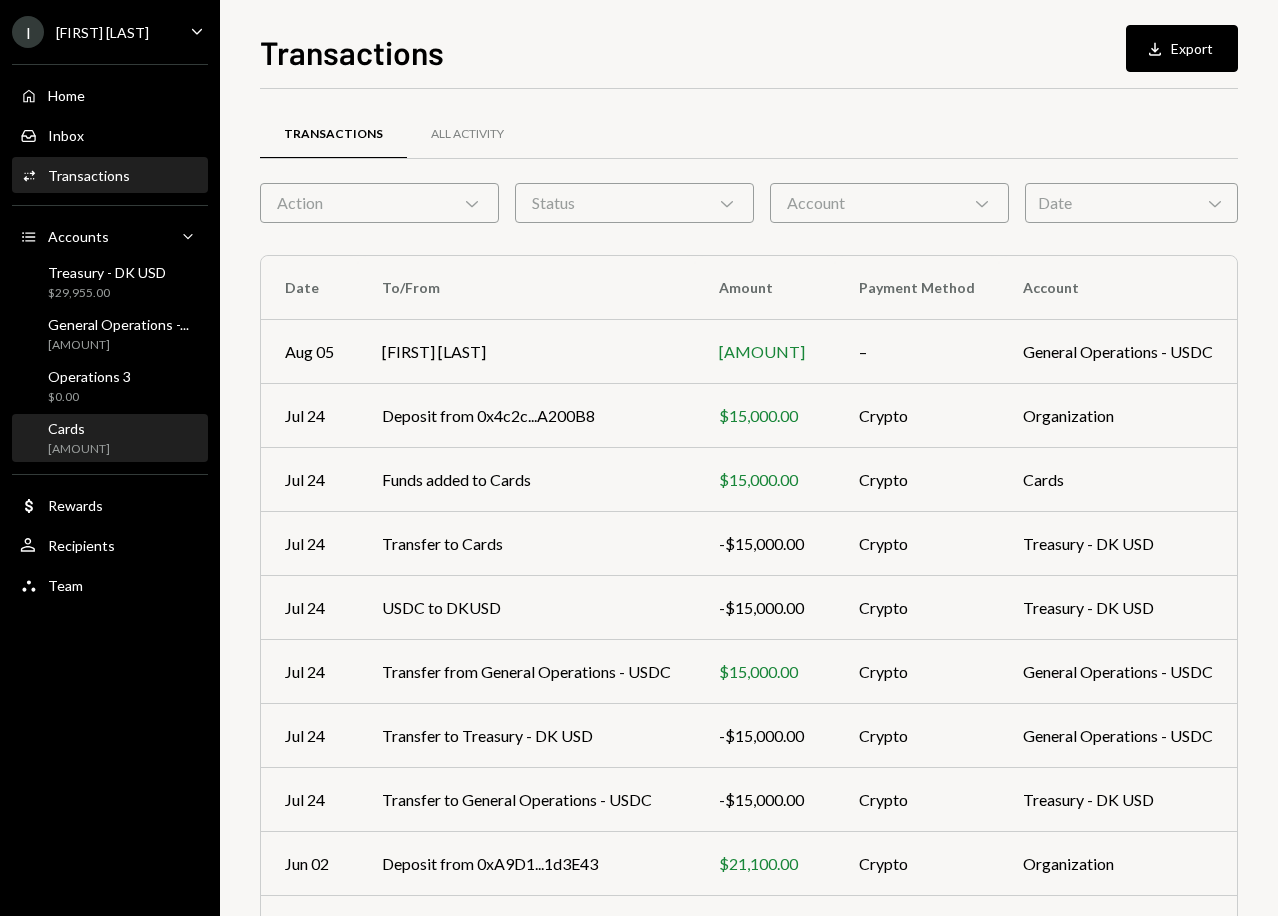 click on "[AMOUNT]" at bounding box center [79, 449] 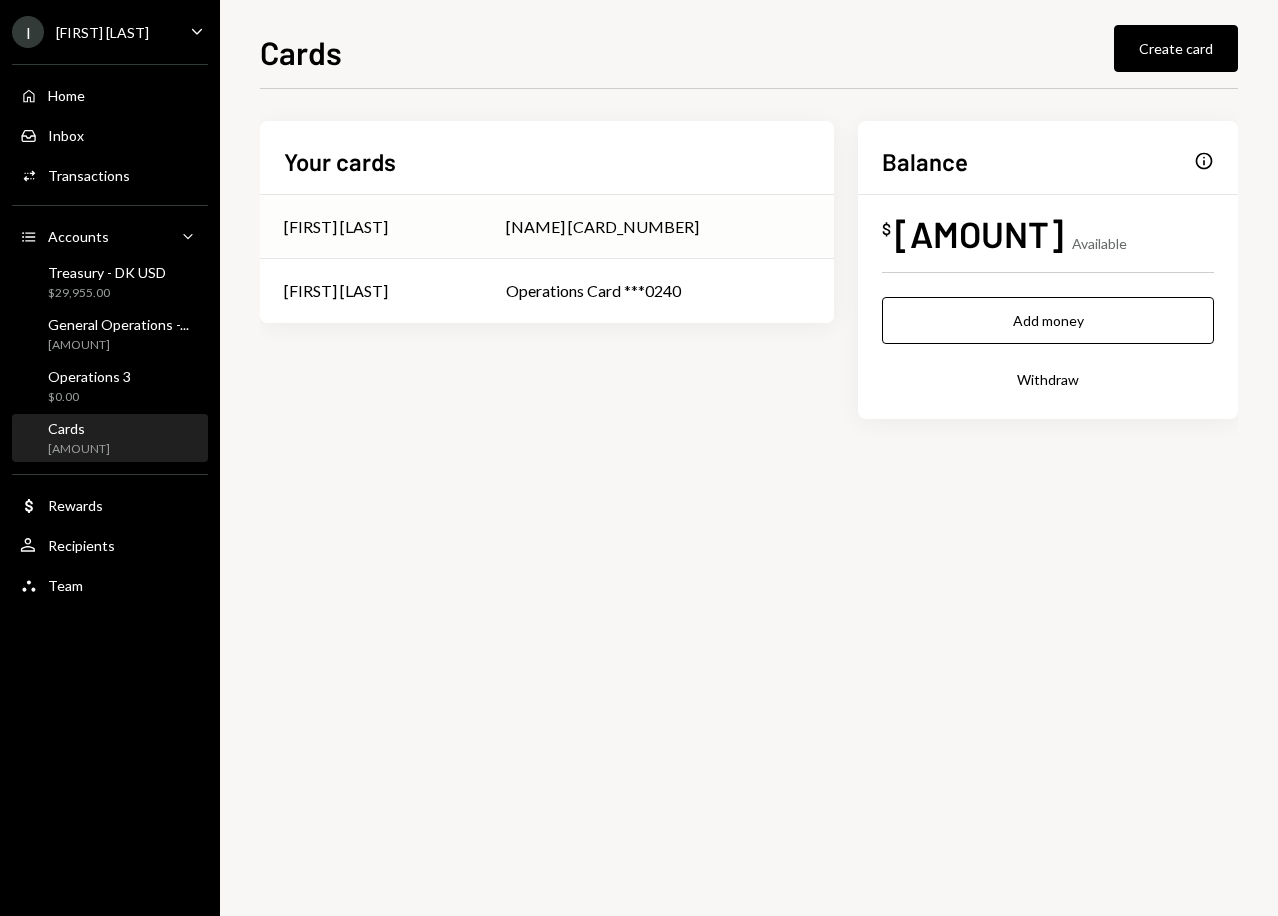 click on "[FIRST] [LAST]" at bounding box center (371, 227) 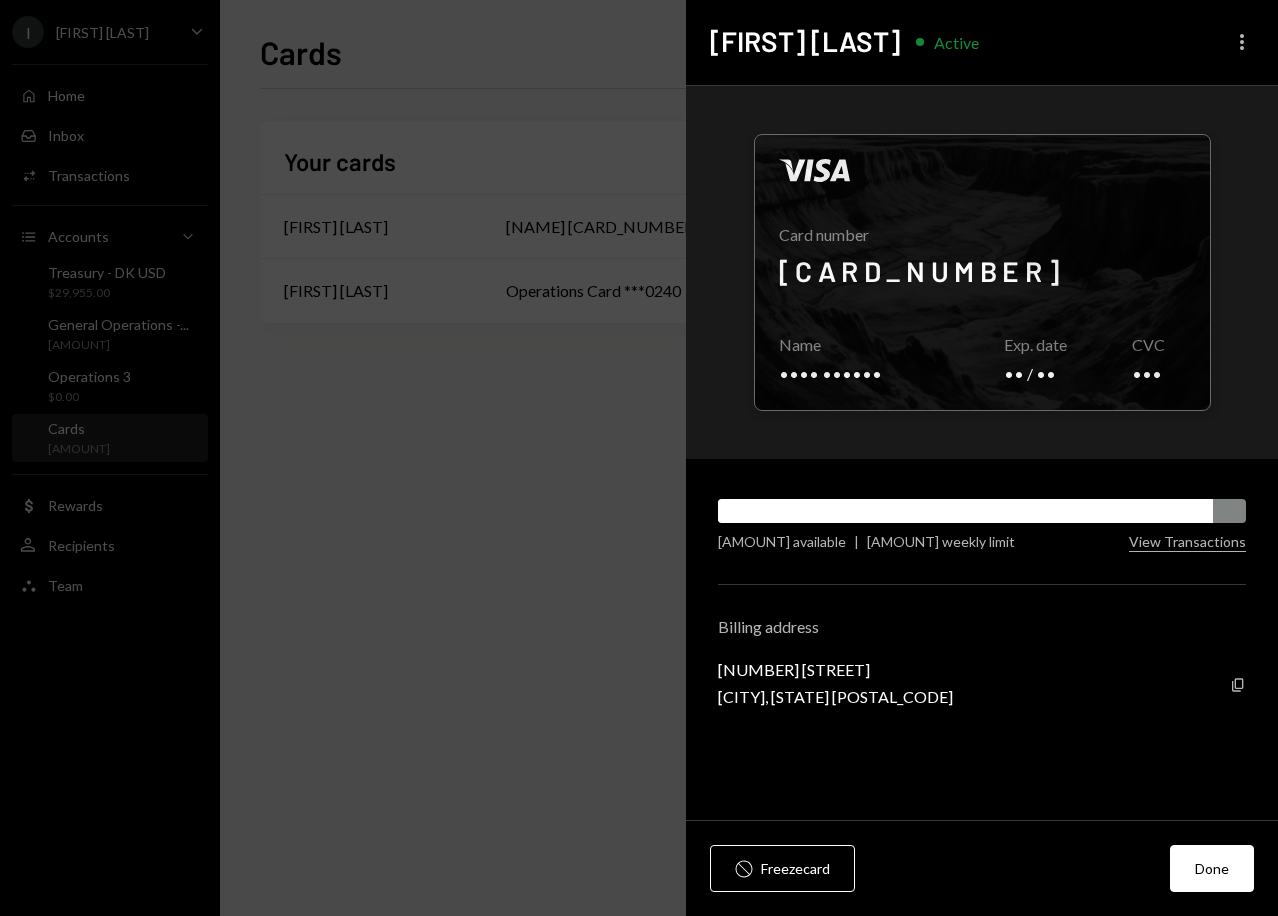 click on "More" 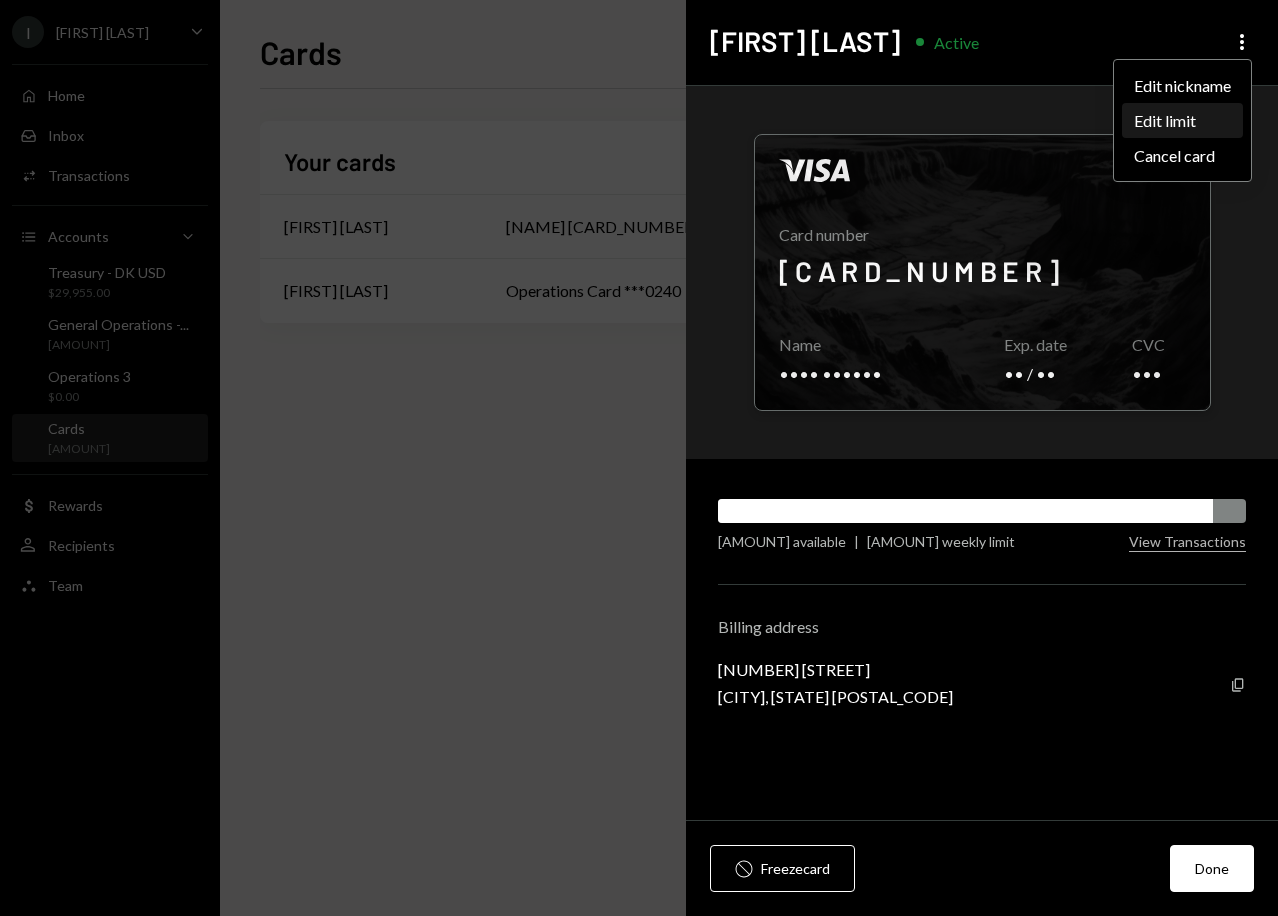 click on "Edit limit" at bounding box center (1182, 120) 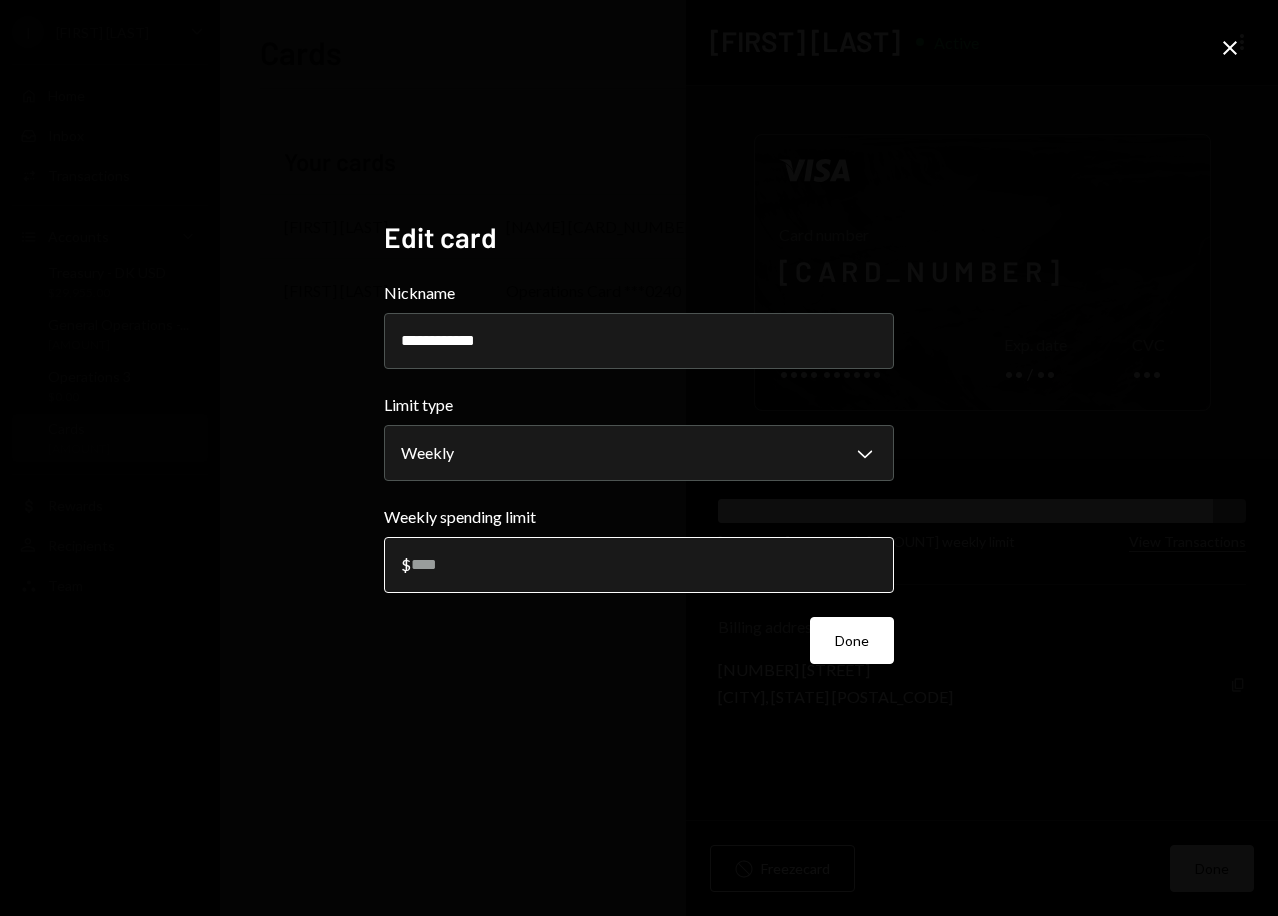 click on "*****" at bounding box center [639, 565] 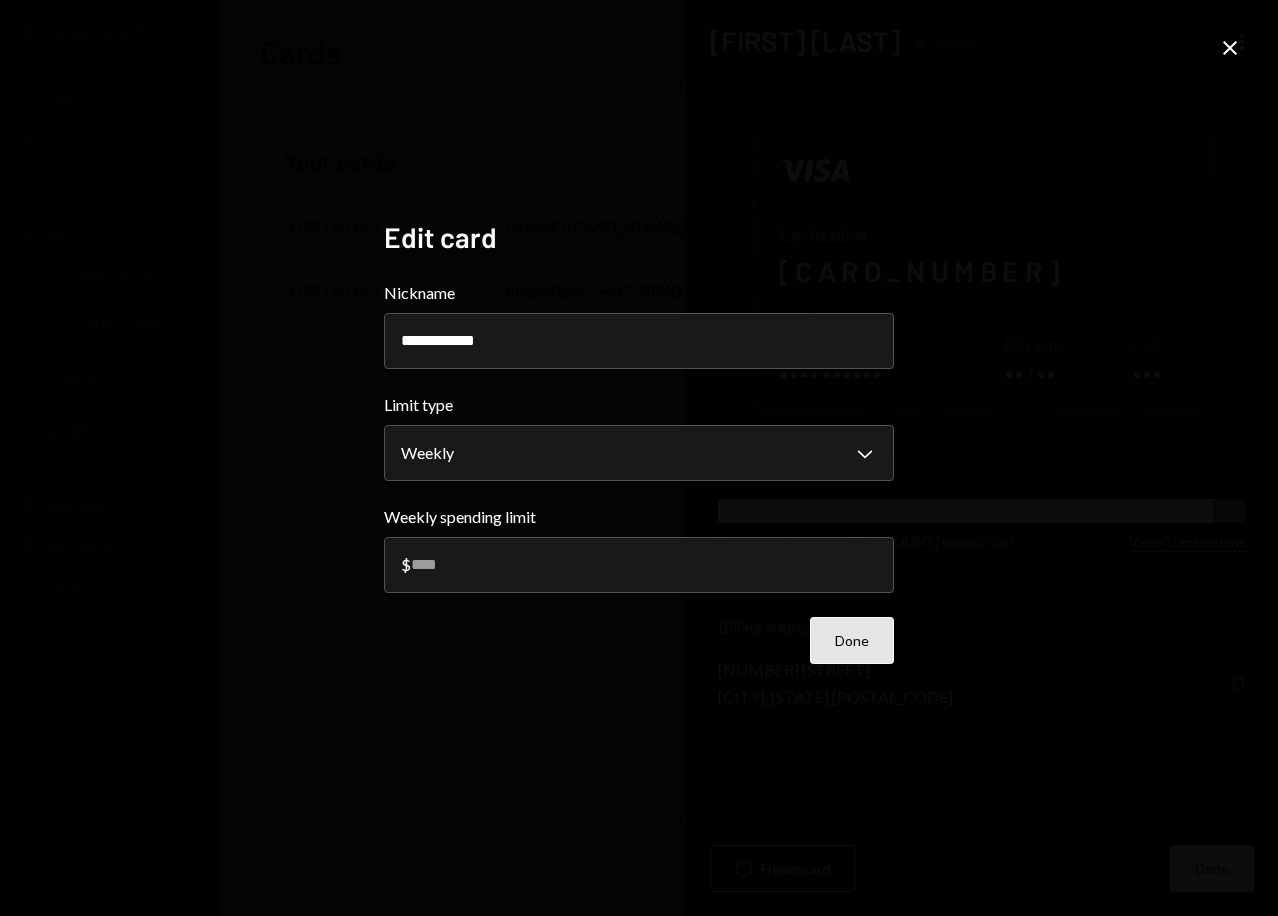 type on "*****" 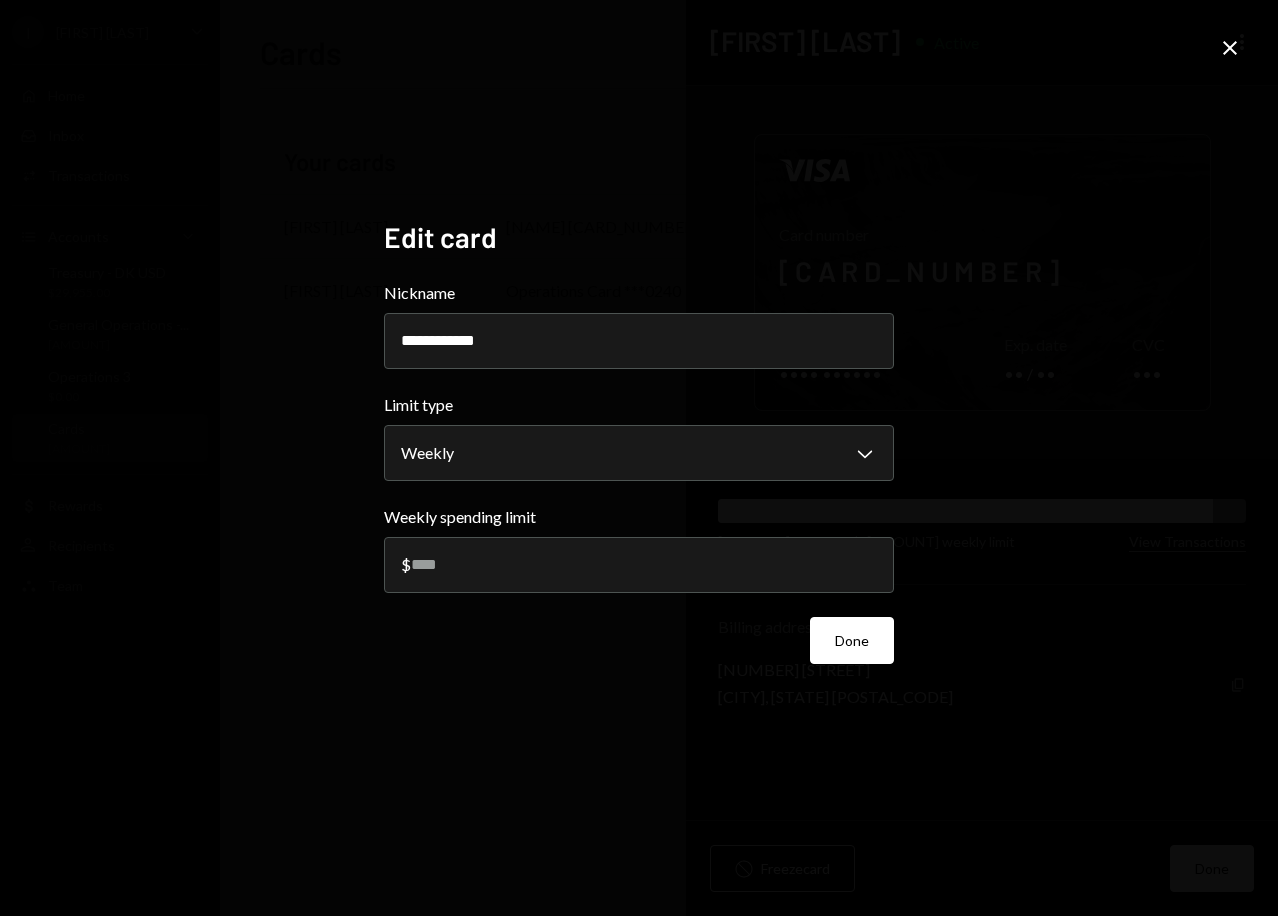 click on "Done" at bounding box center [852, 640] 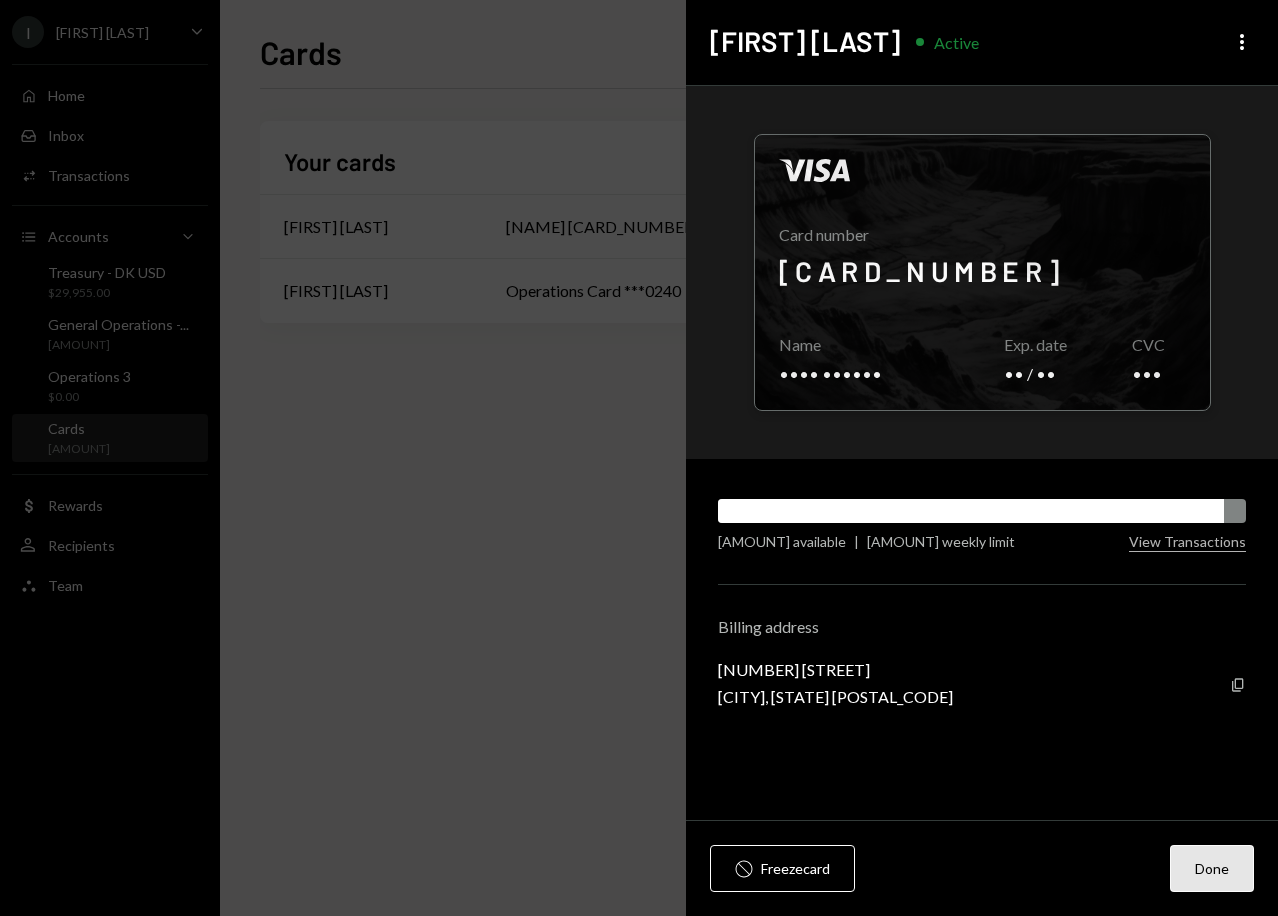 click on "Done" at bounding box center (1212, 868) 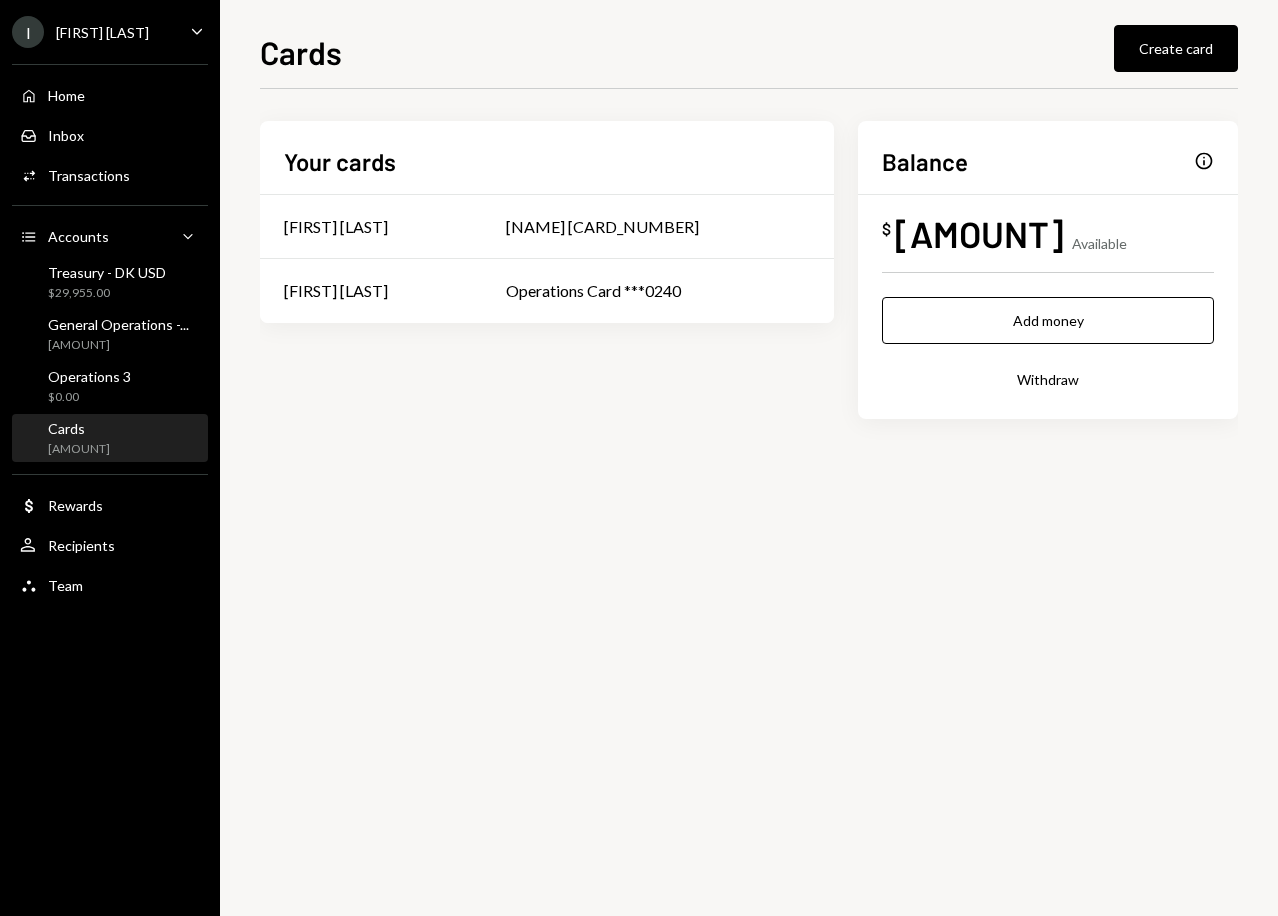 click on "Your cards [NAME] [NAME] [NAME] [NAME]  [CARD_NUMBER] [NAME] Card  [CARD_NUMBER] Balance Info $ [AMOUNT] Available Add money Withdraw" at bounding box center [749, 502] 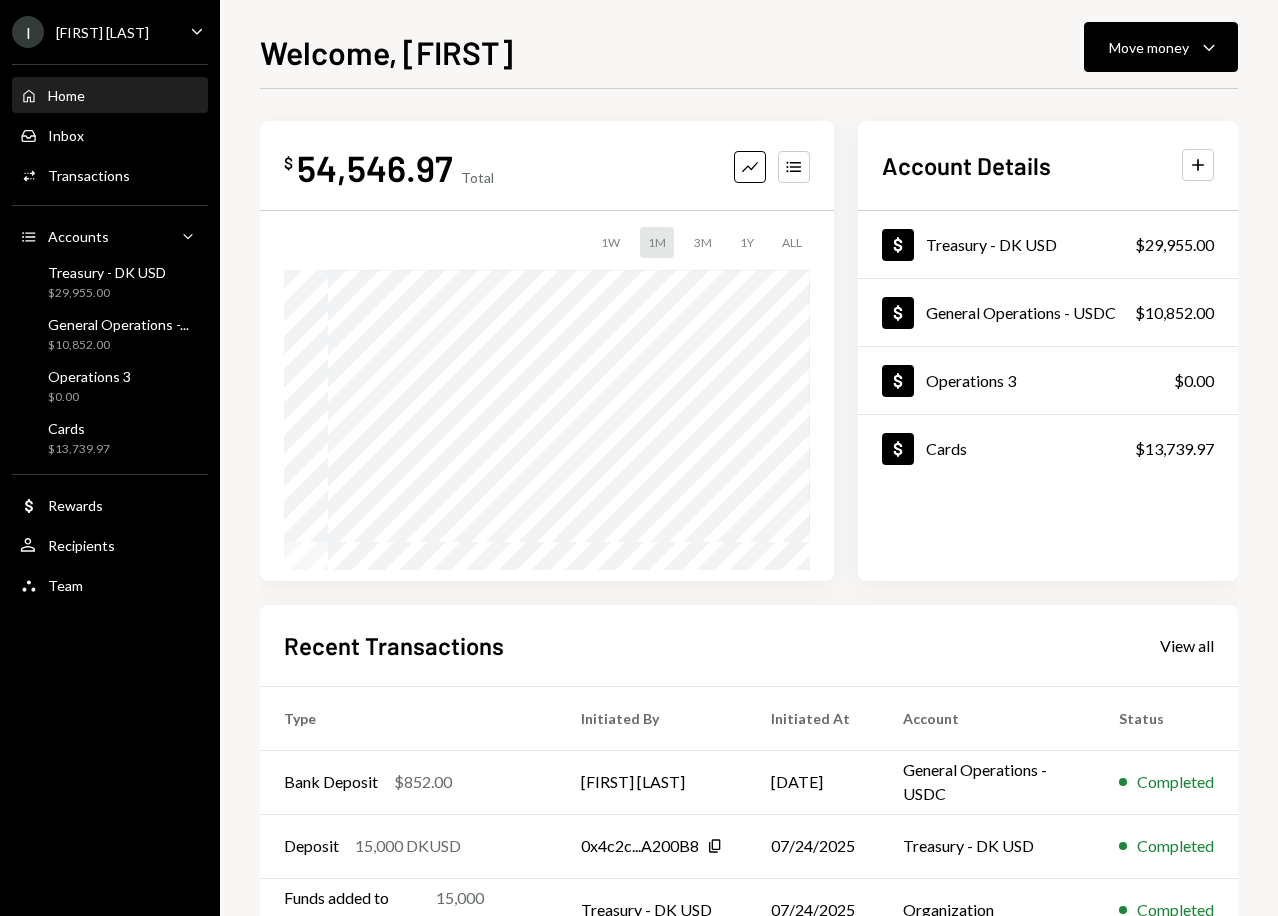 scroll, scrollTop: 0, scrollLeft: 0, axis: both 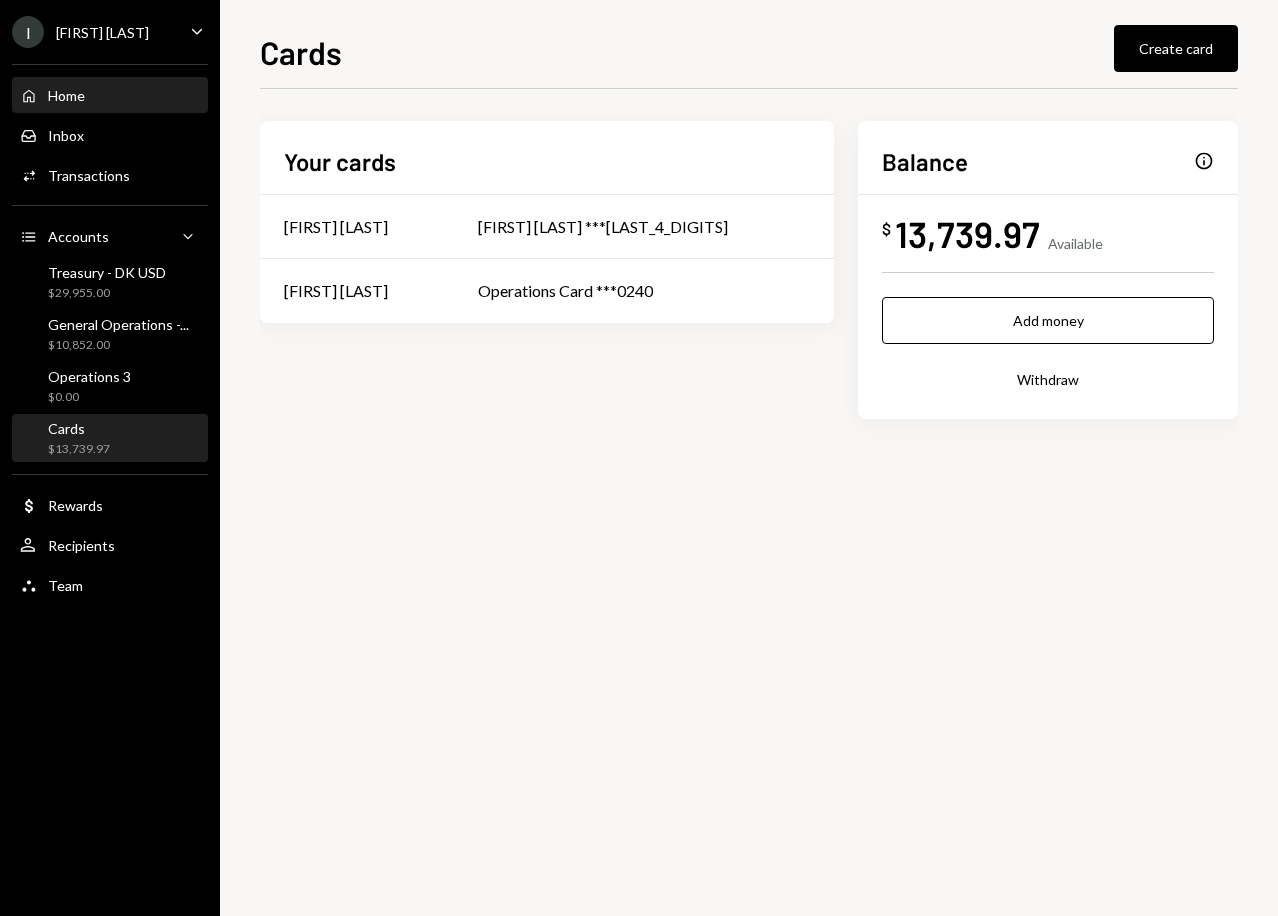 click on "Home Home" at bounding box center [110, 96] 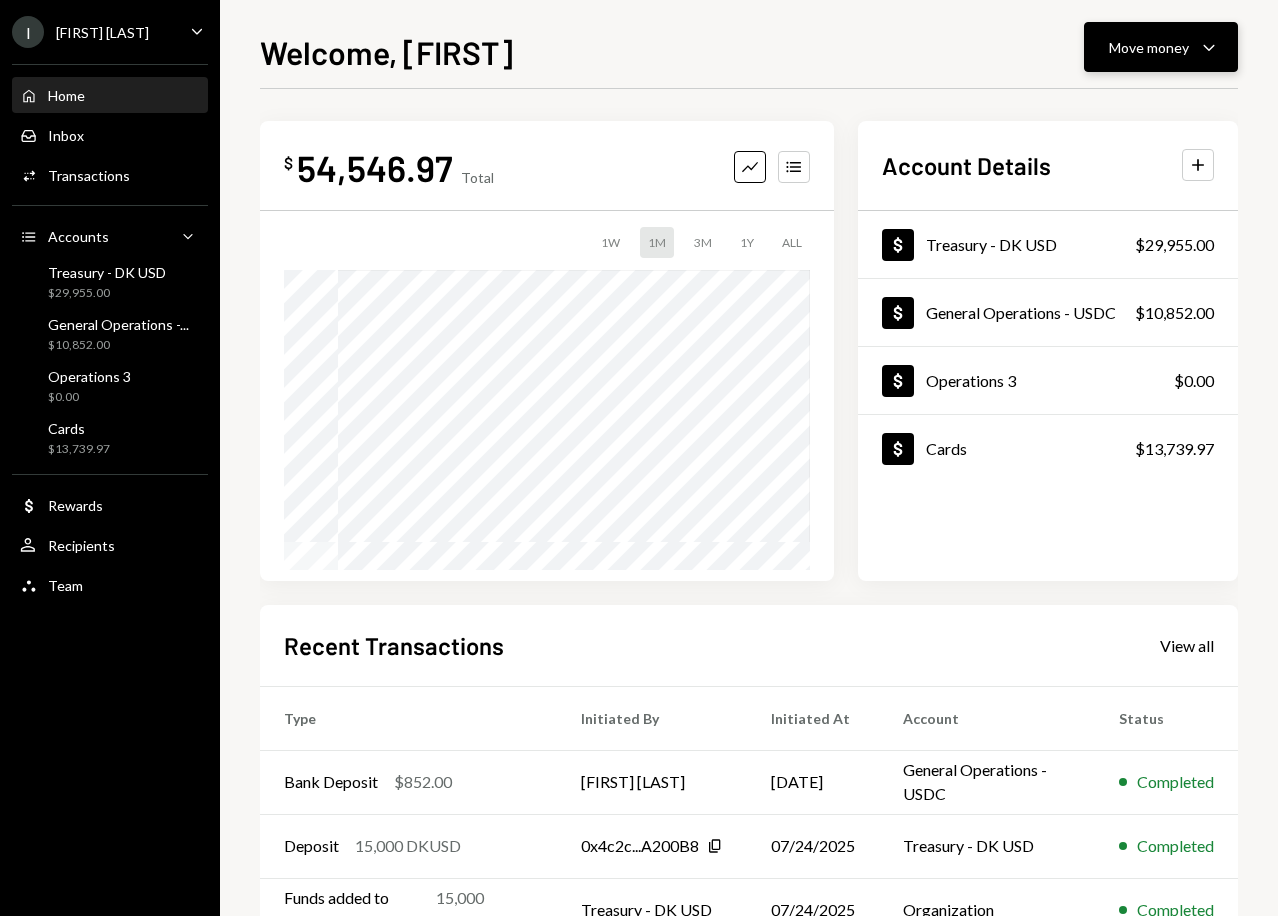click on "Move money" at bounding box center [1149, 47] 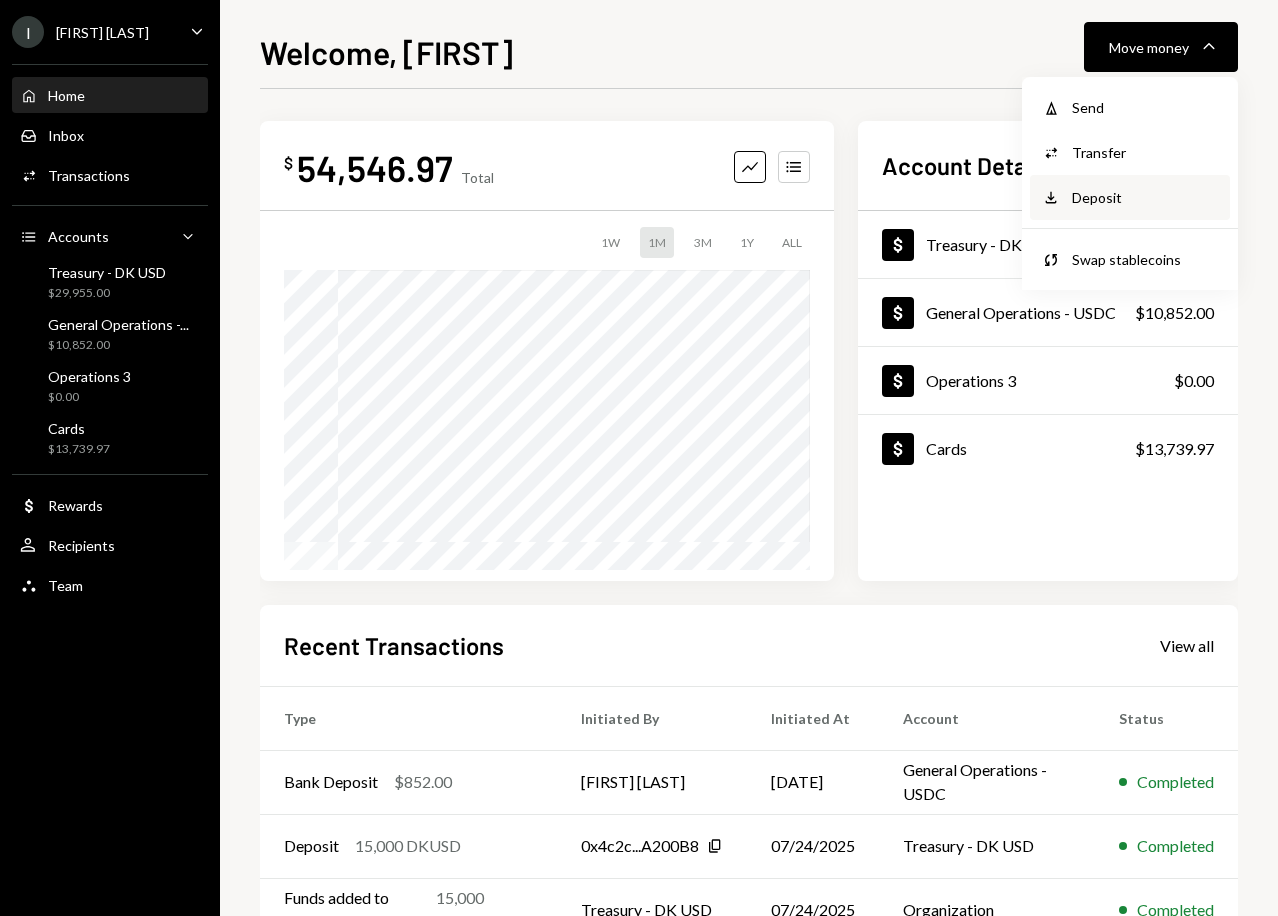 click on "Deposit" at bounding box center [1145, 197] 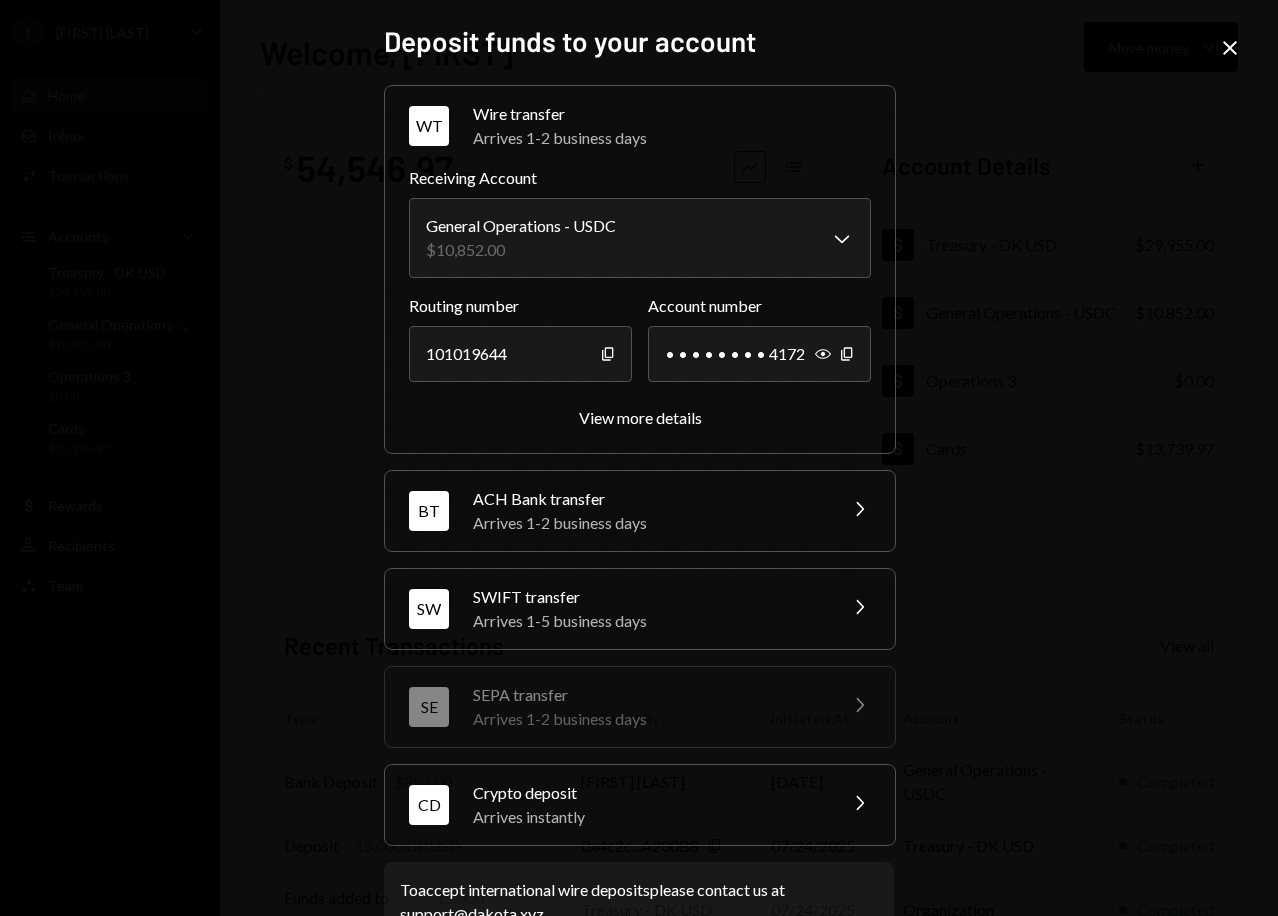 scroll, scrollTop: 58, scrollLeft: 0, axis: vertical 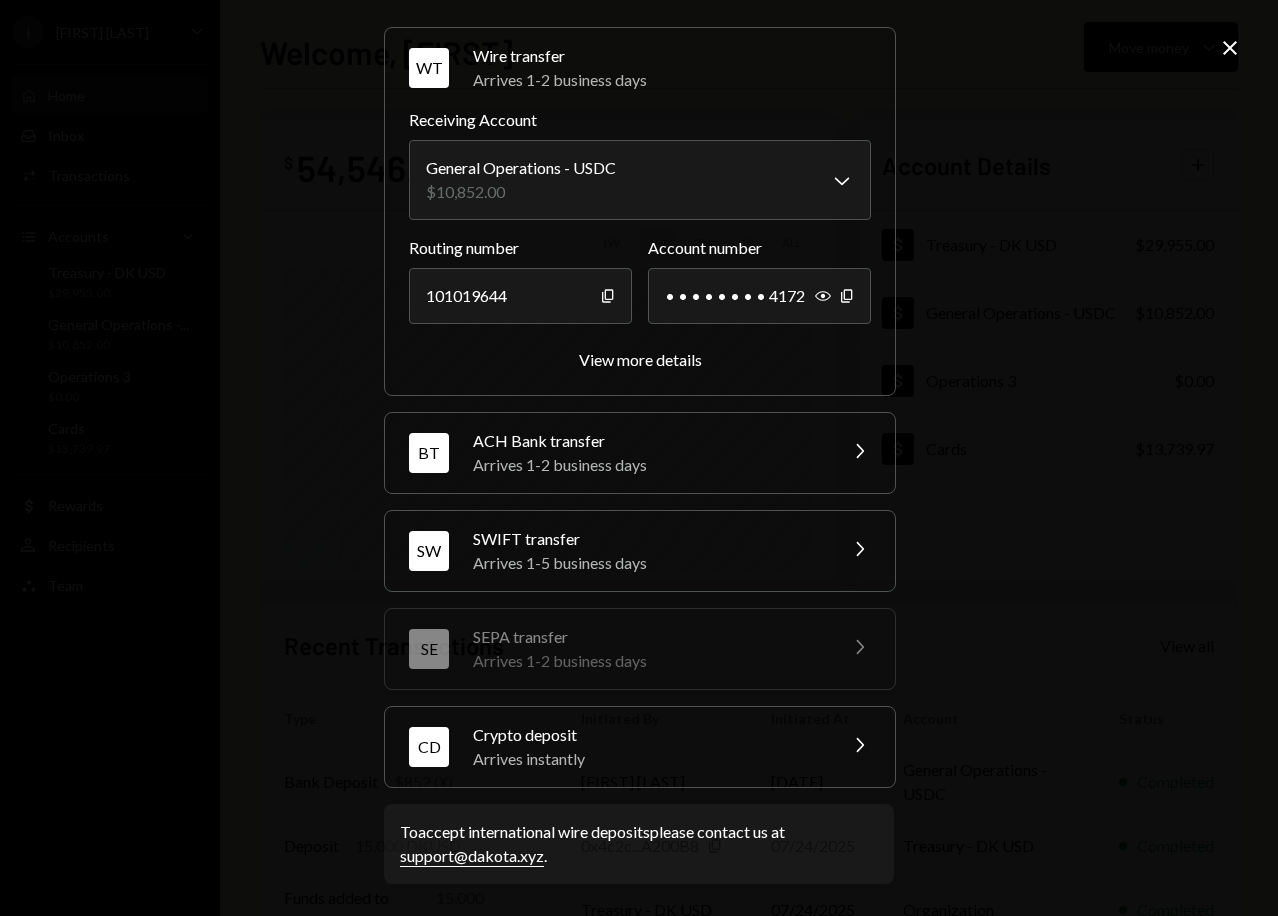 click on "Arrives instantly" at bounding box center (648, 759) 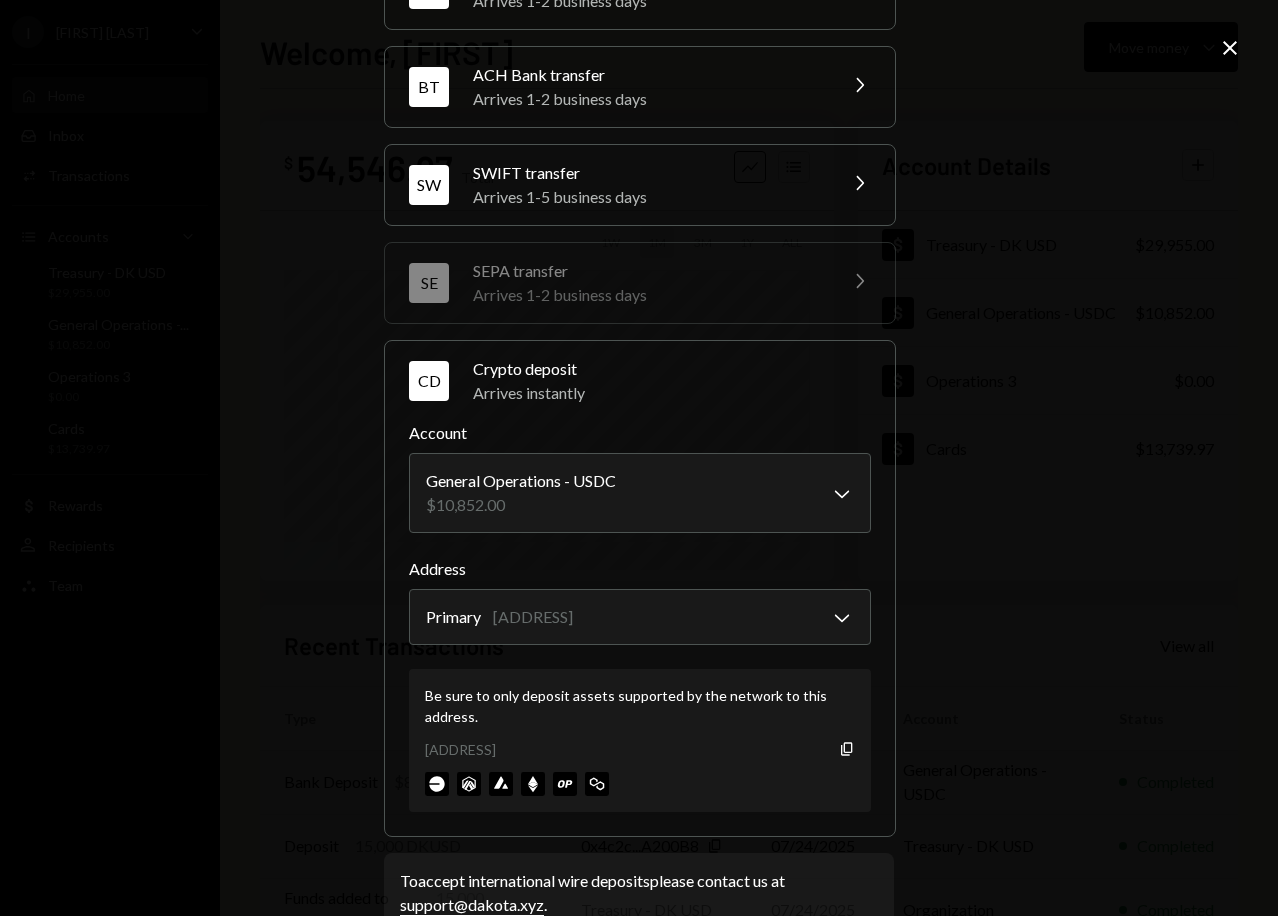 scroll, scrollTop: 158, scrollLeft: 0, axis: vertical 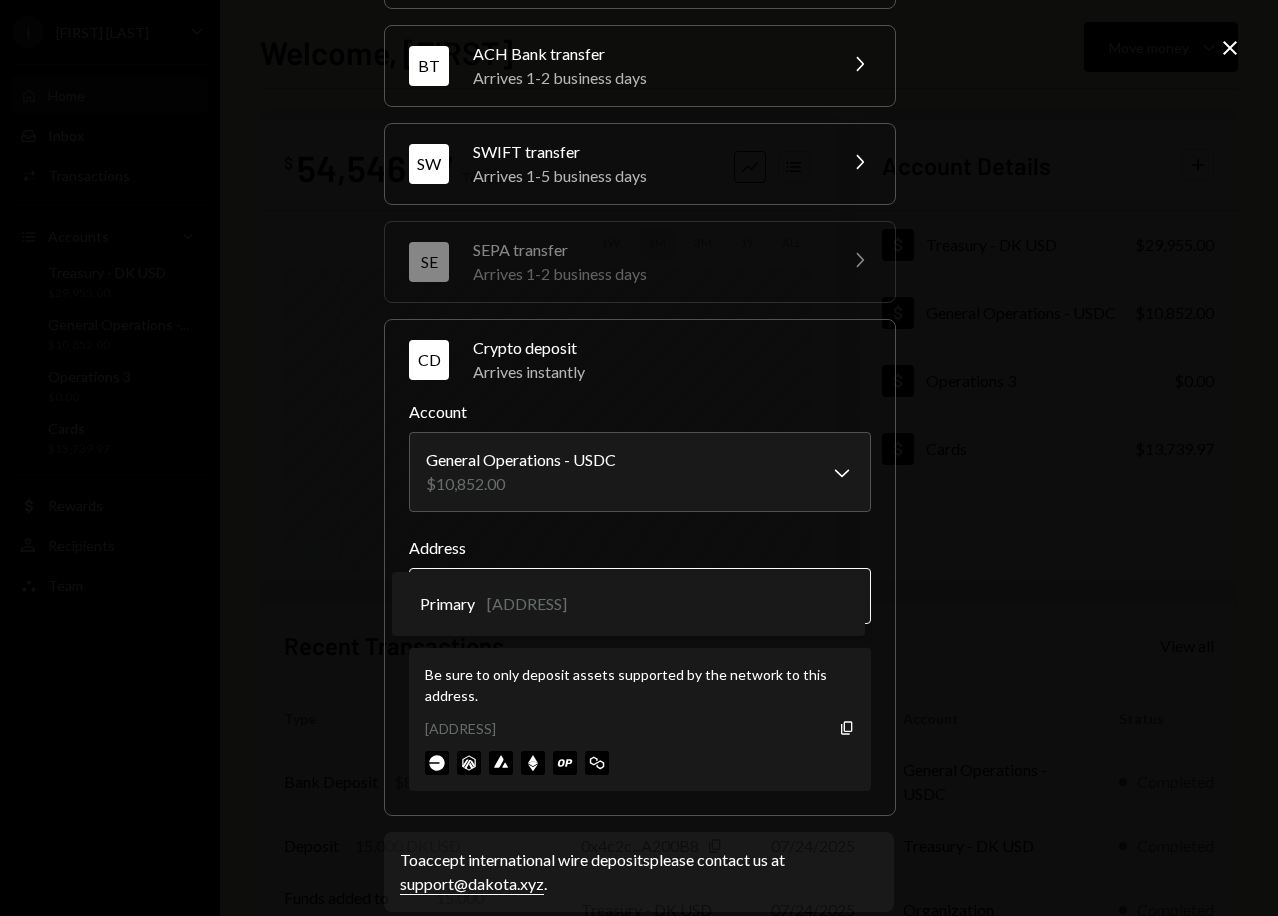 click on "I Itani Epitas Caret Down Home Home Inbox Inbox Activities Transactions Accounts Accounts Caret Down Treasury - DK USD $29,955.00 General Operations -... $10,852.00 Operations 3 $0.00 Cards $13,739.97 Dollar Rewards User Recipients Team Team Welcome, Tiaan Move money Caret Down $ 54,546.97 Total Graph Accounts 1W 1M 3M 1Y ALL Account Details Plus Dollar Treasury - DK USD $29,955.00 Dollar General Operations - USDC $10,852.00 Dollar Operations 3 $0.00 Dollar Cards $13,739.97 Recent Transactions View all Type Initiated By Initiated At Account Status Bank Deposit $852.00 Benjamin Celermajer 08/05/2025 General Operations - USDC Completed Deposit 15,000  DKUSD 0x4c2c...A200B8 Copy 07/24/2025 Treasury - DK USD Completed Funds added to Cards 15,000  DKUSD Treasury - DK USD 07/24/2025 Organization Completed Transfer to Cards 15,000  DKUSD Tiaan van Wyk 07/24/2025 Treasury - DK USD Completed Stablecoin Conversion $15,000.00 Tiaan van Wyk 07/24/2025 Treasury - DK USD Completed Welcome, Tiaan - Dakota WT Wire transfer" at bounding box center [639, 458] 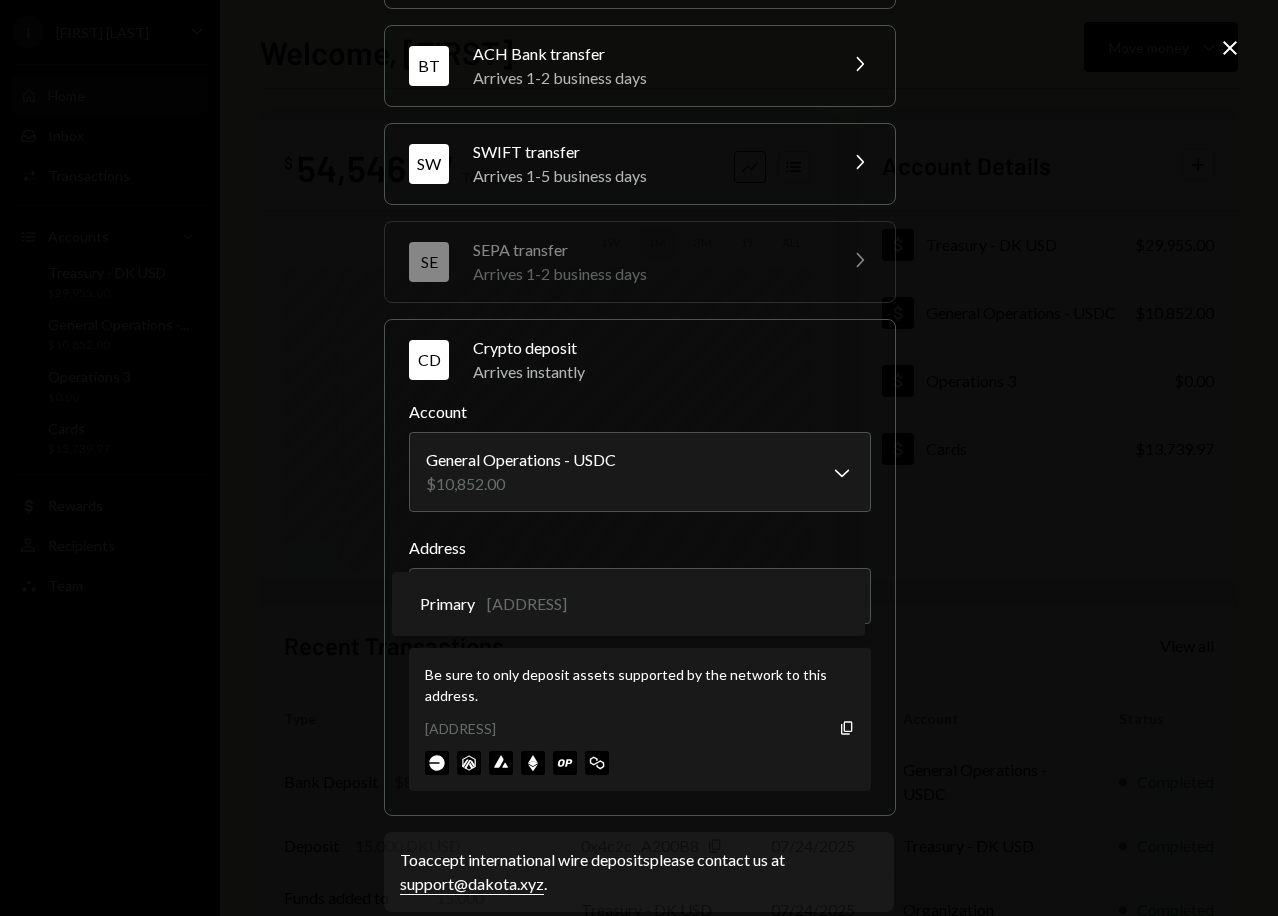 click on "Close" 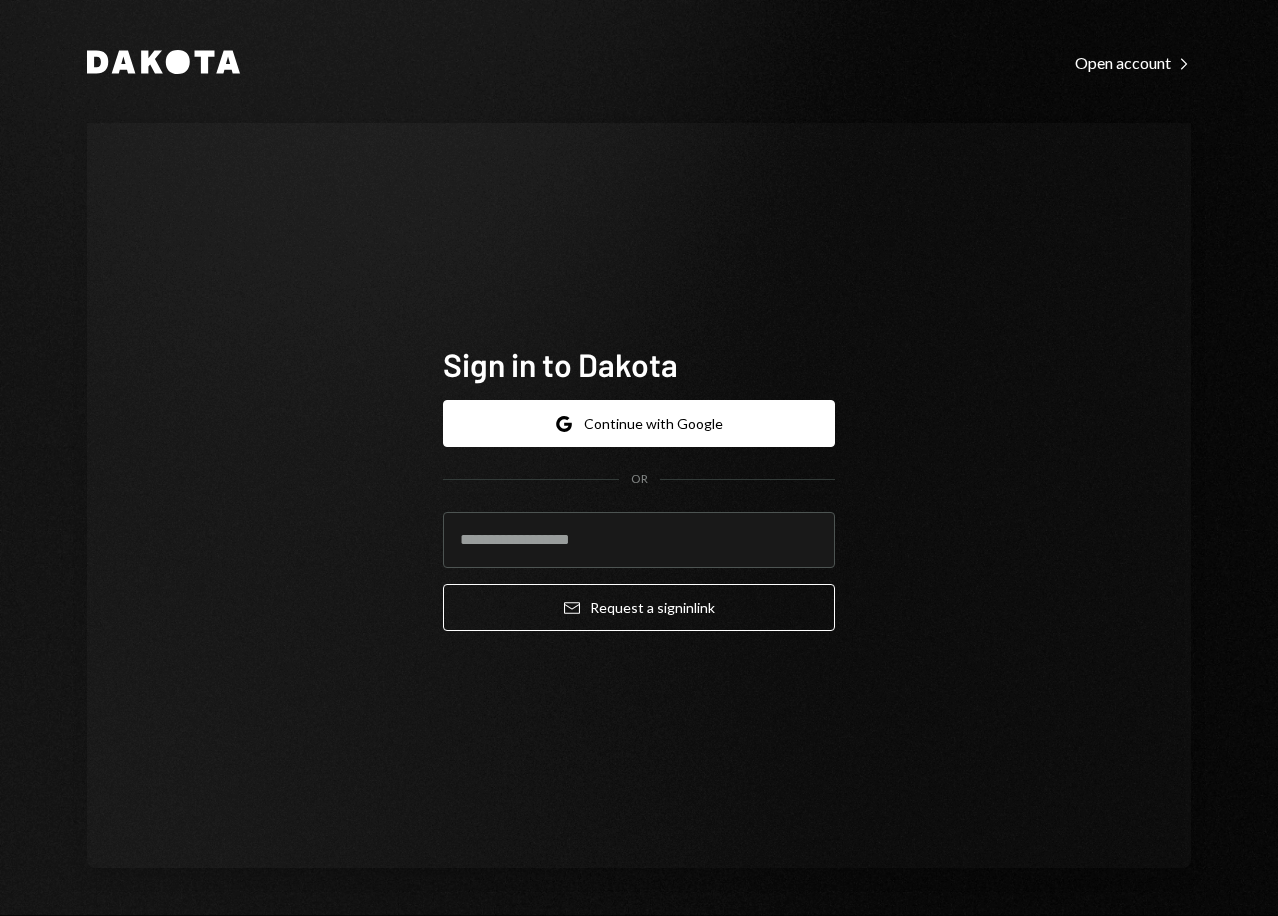 scroll, scrollTop: 0, scrollLeft: 0, axis: both 